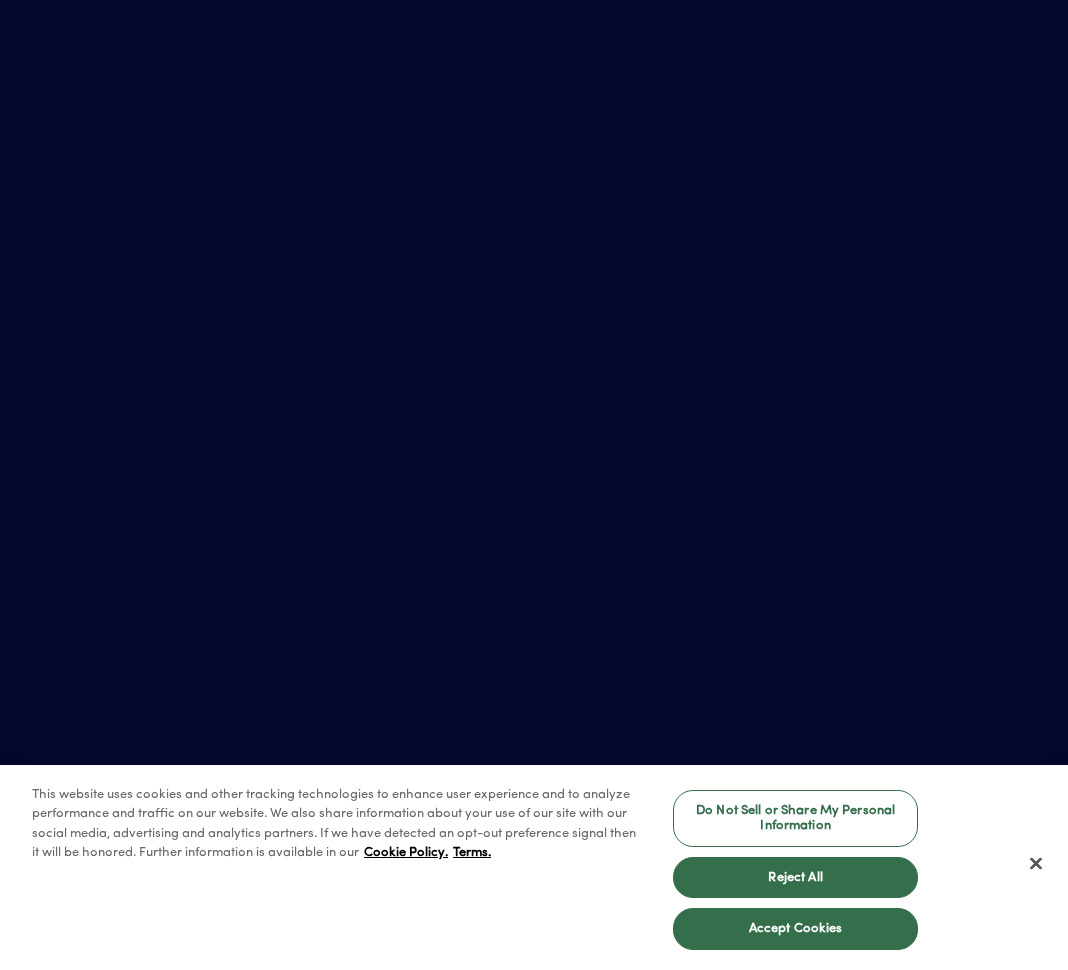 scroll, scrollTop: 0, scrollLeft: 0, axis: both 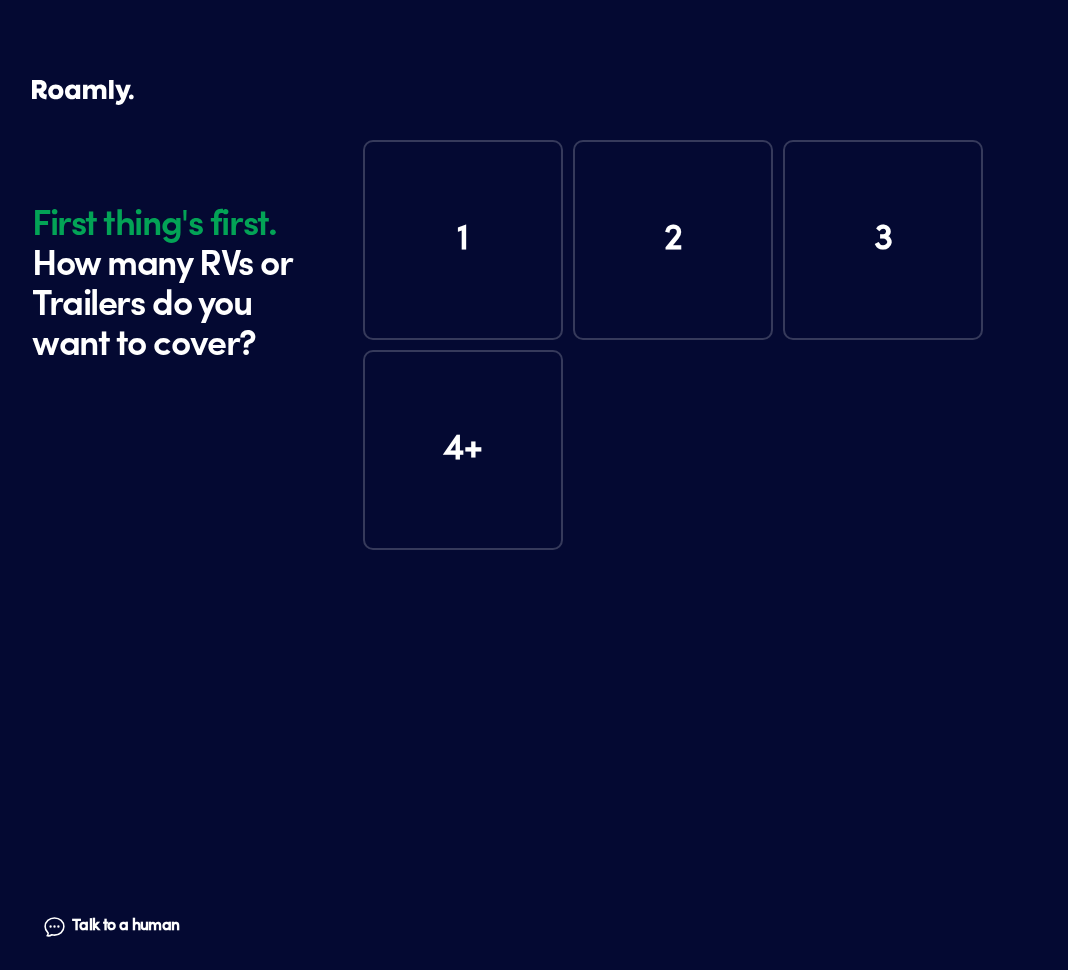 click on "1" at bounding box center (463, 240) 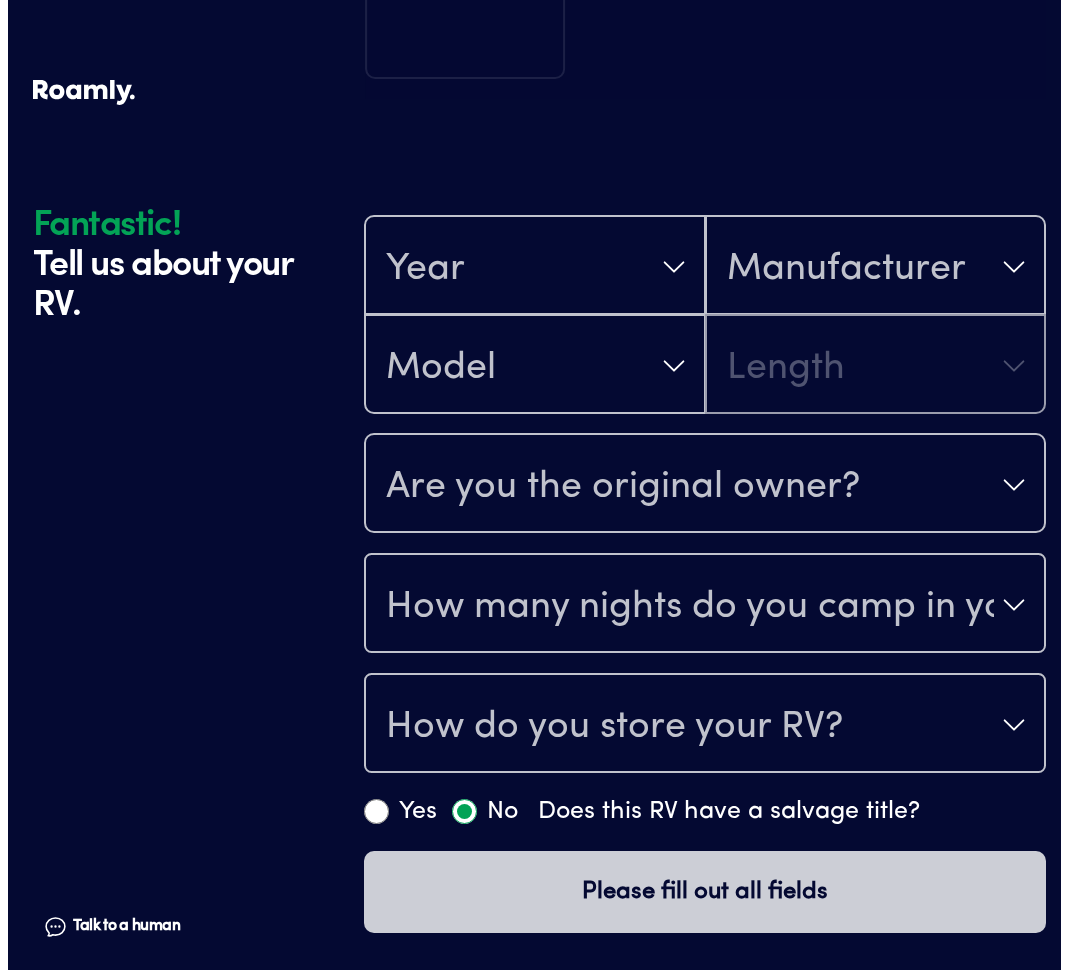 scroll, scrollTop: 526, scrollLeft: 0, axis: vertical 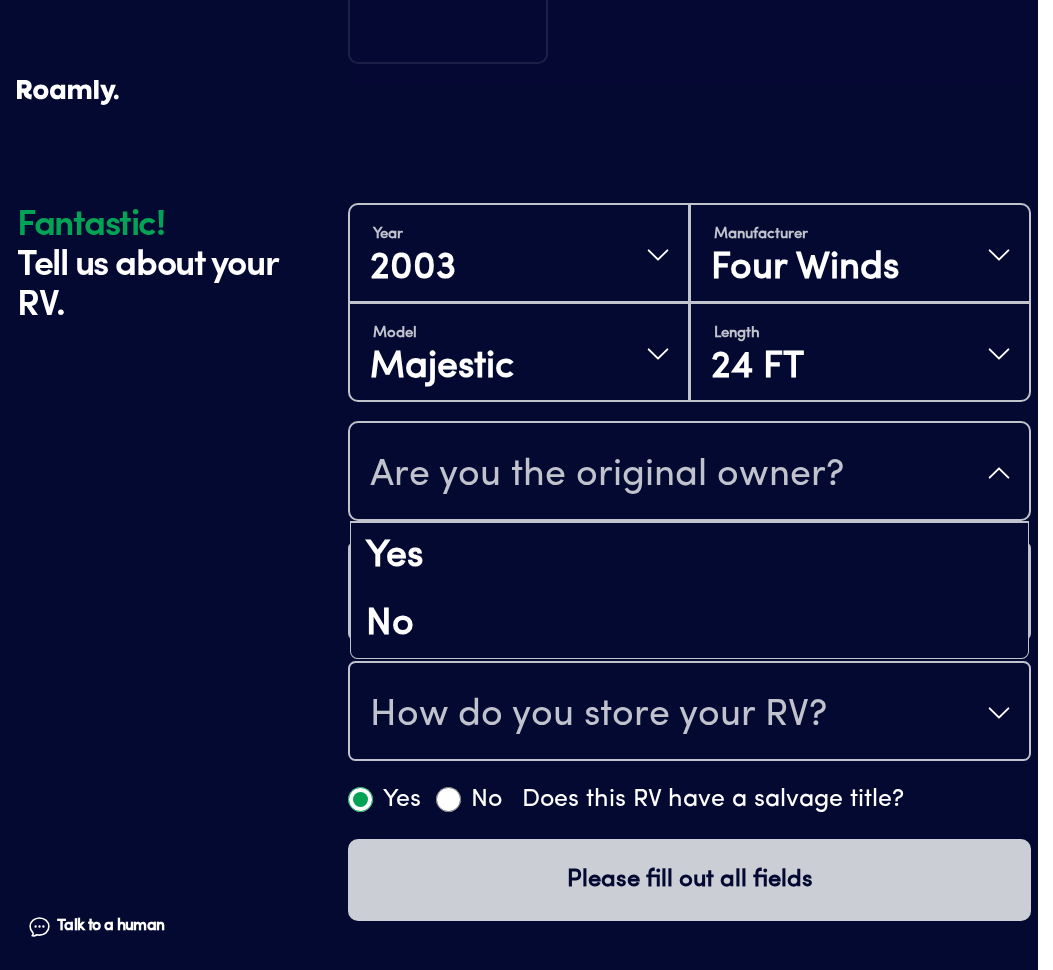 click on "Are you the original owner?" at bounding box center (607, 475) 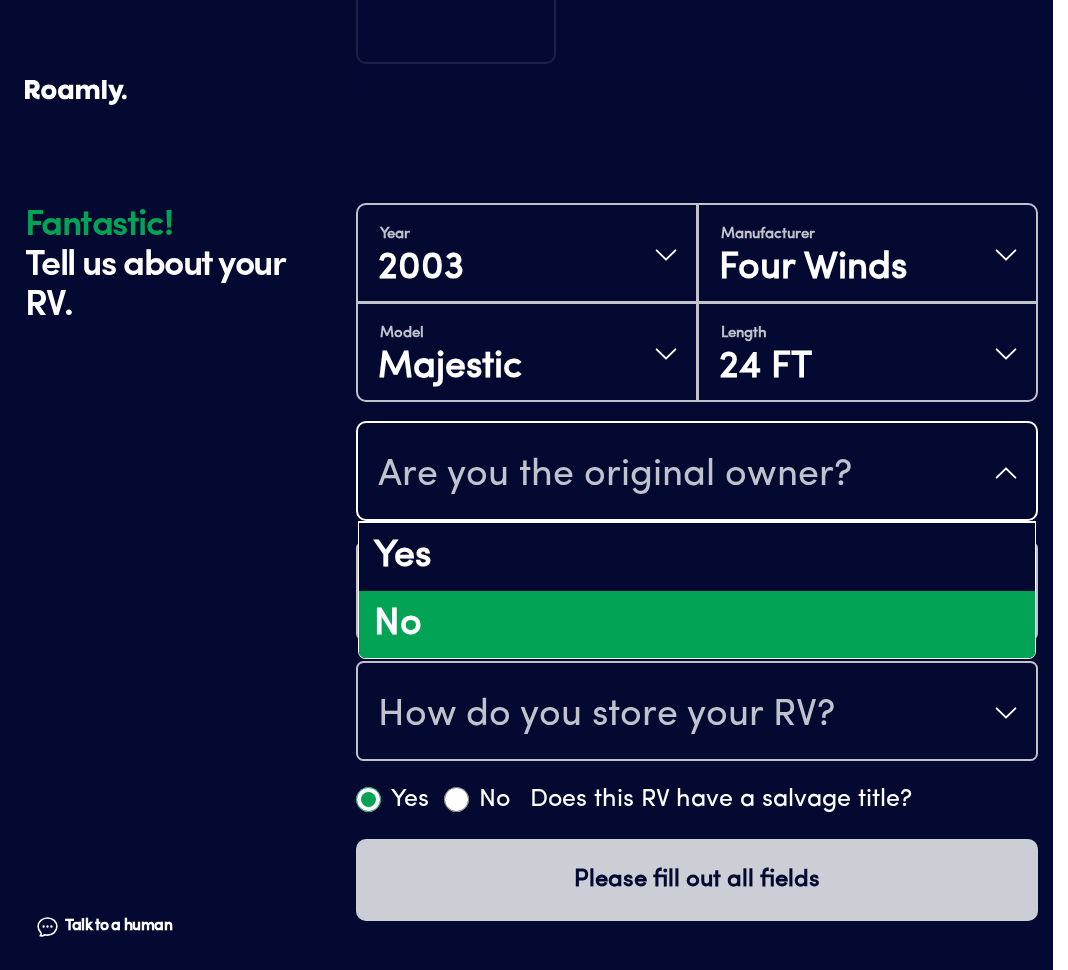 click on "No" at bounding box center [697, 625] 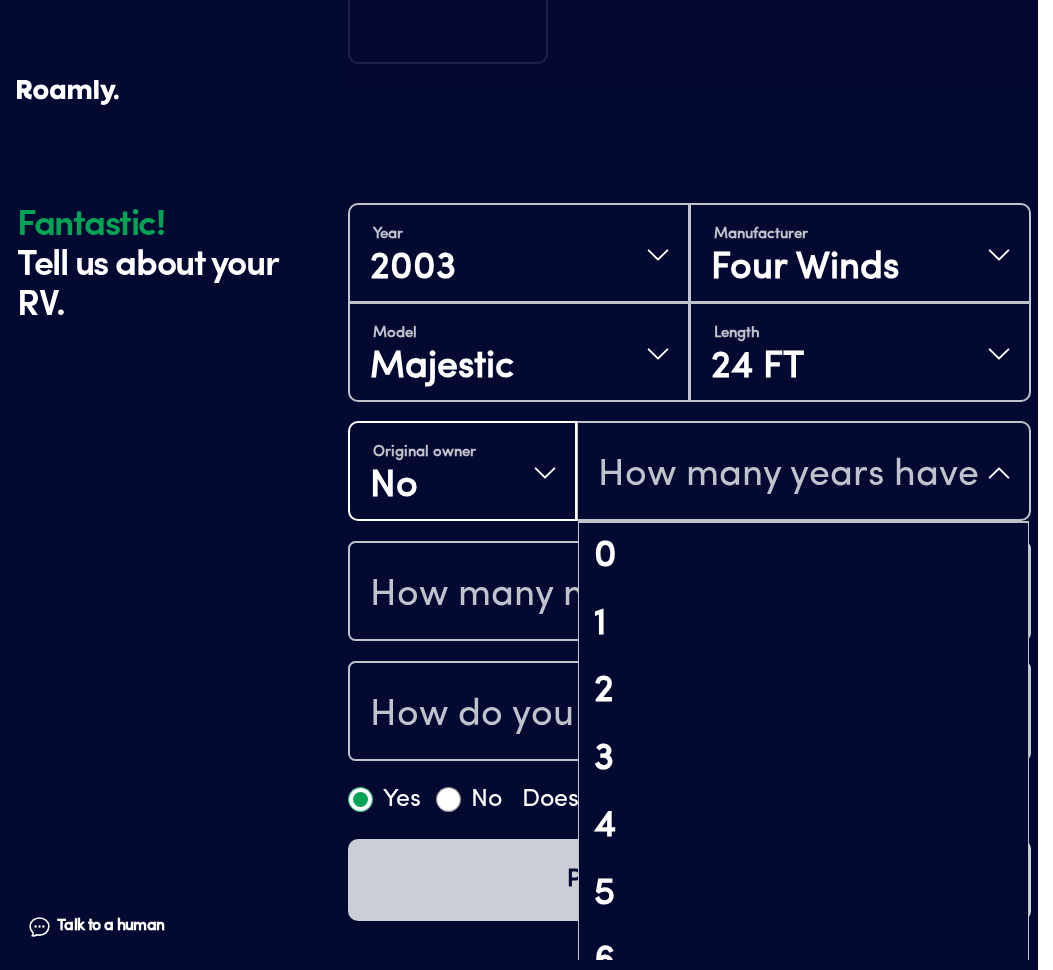 click on "How many years have you owned it?" at bounding box center [788, 475] 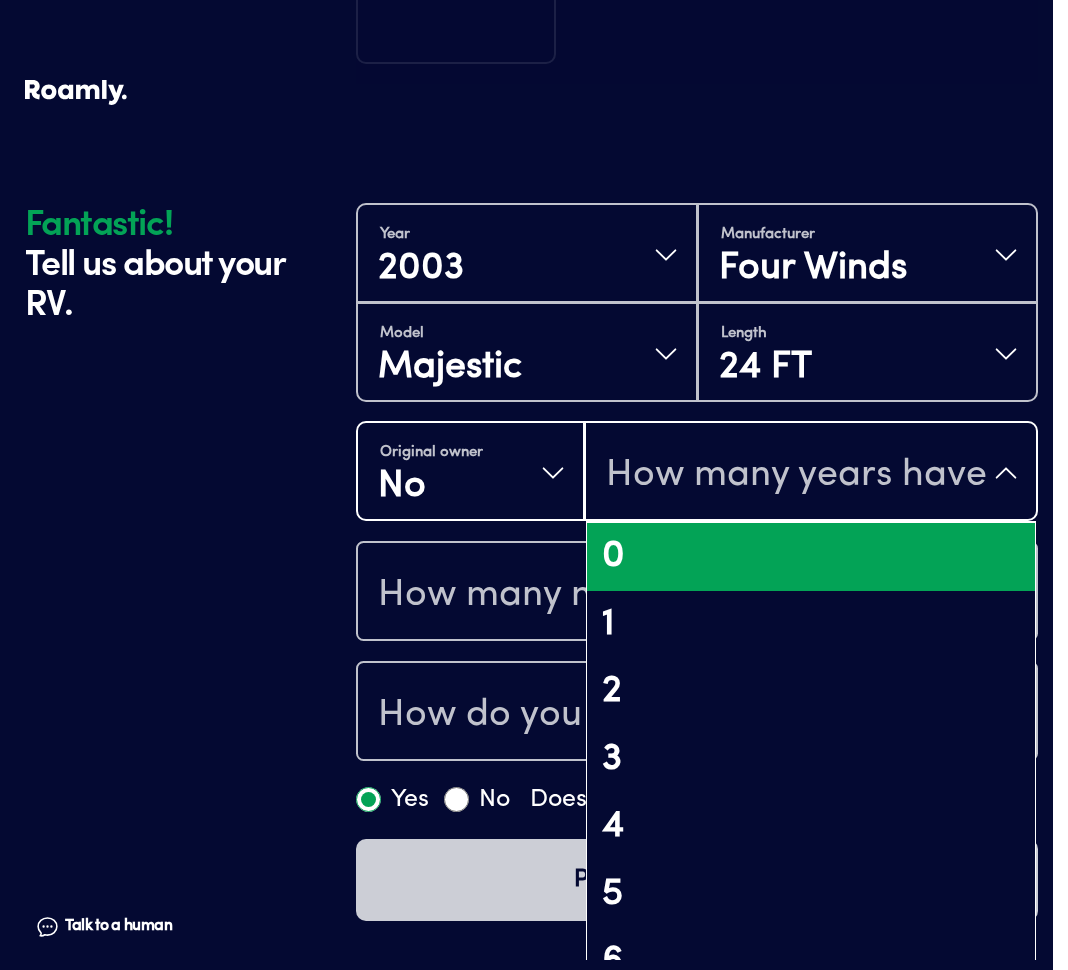 click on "0" at bounding box center [811, 557] 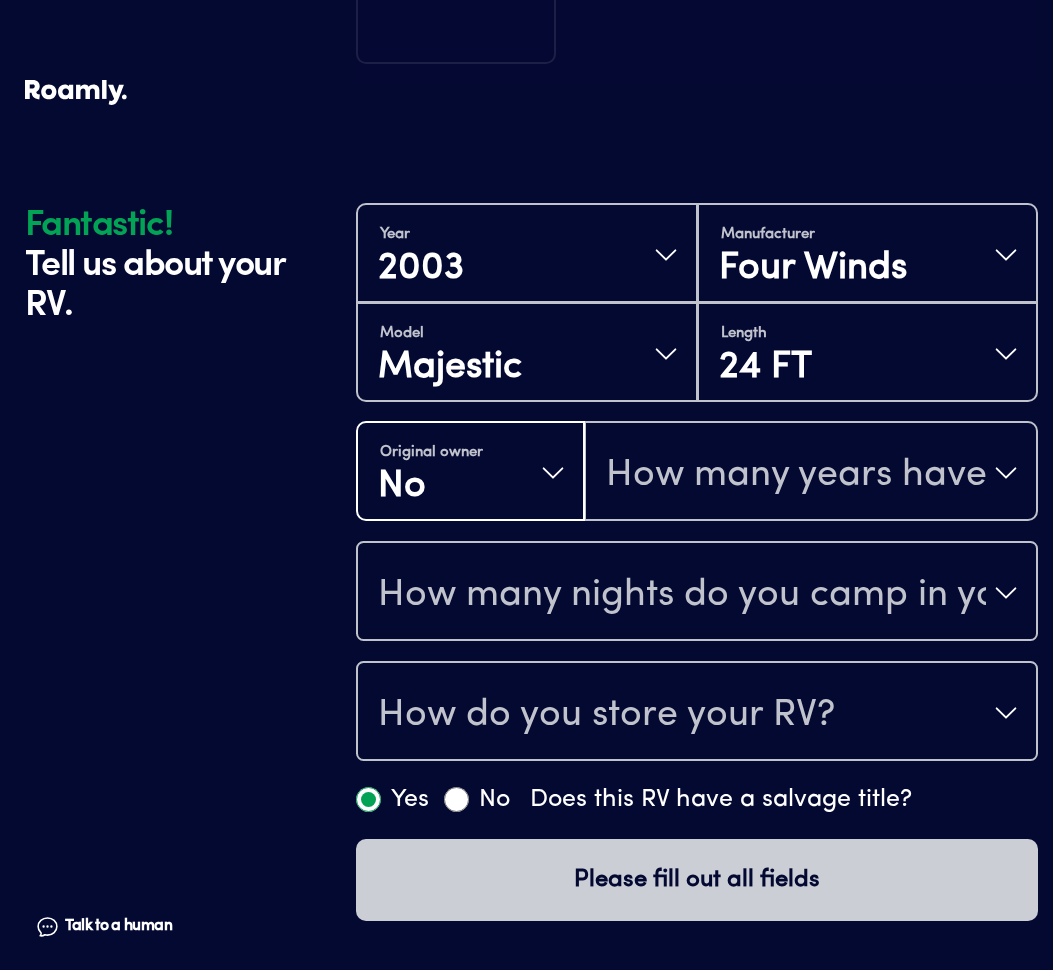 click on "Fantastic! Tell us about your RV. Talk to a human Chat" at bounding box center (185, 222) 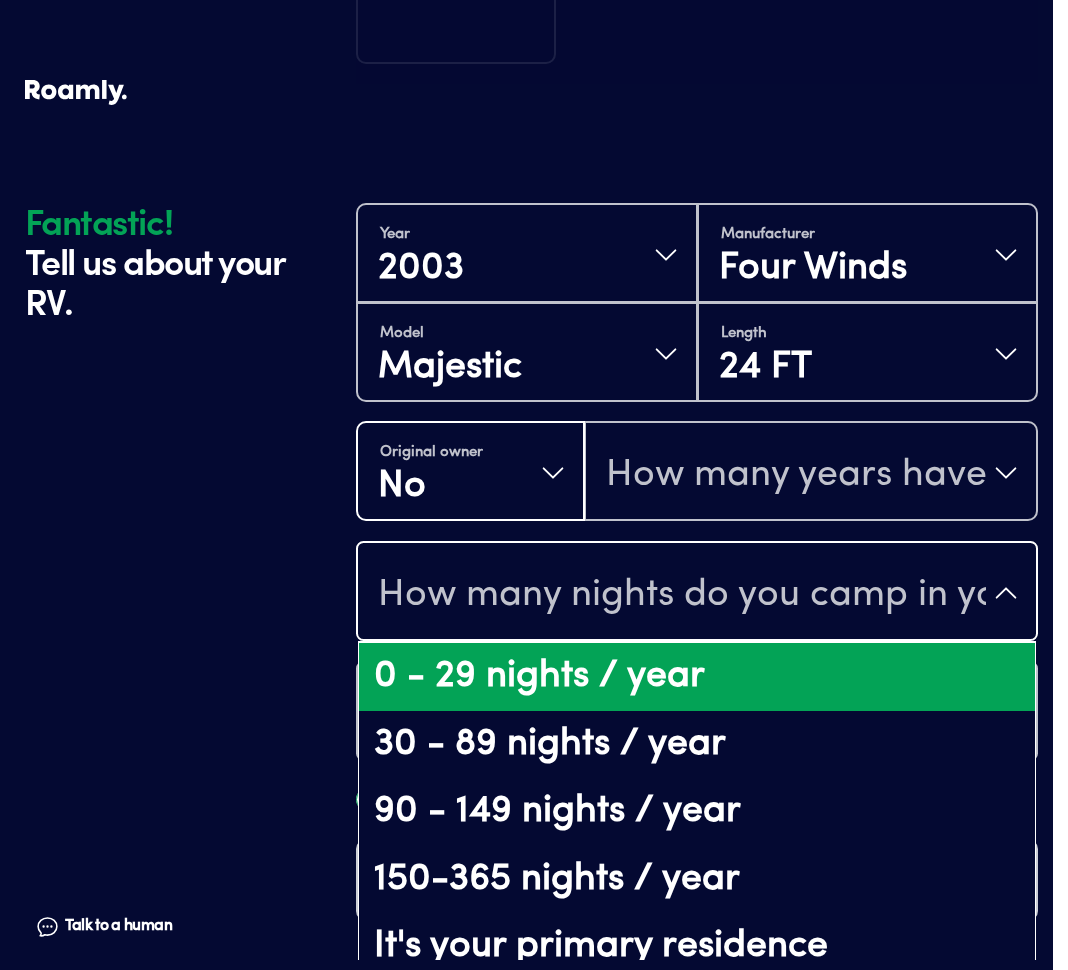 click on "0 - 29 nights / year" at bounding box center [697, 677] 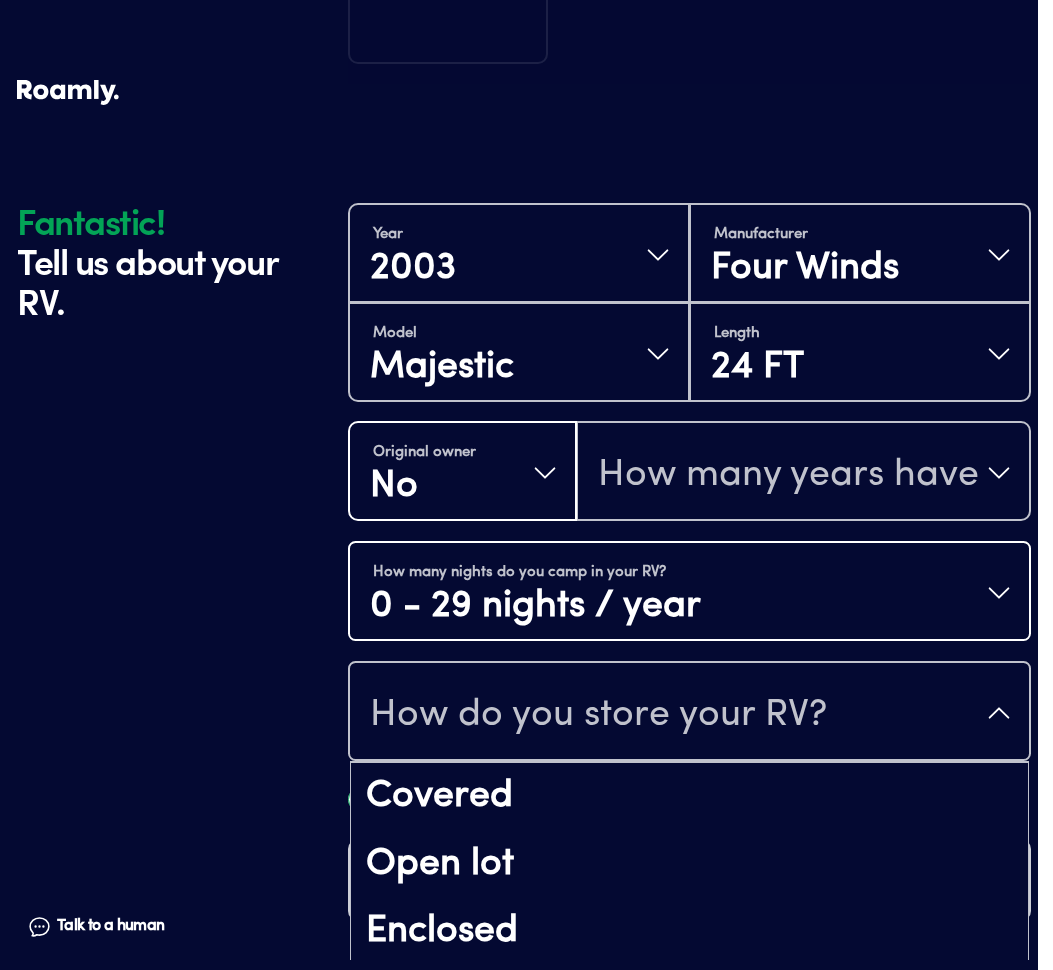 click on "How do you store your RV?" at bounding box center [598, 715] 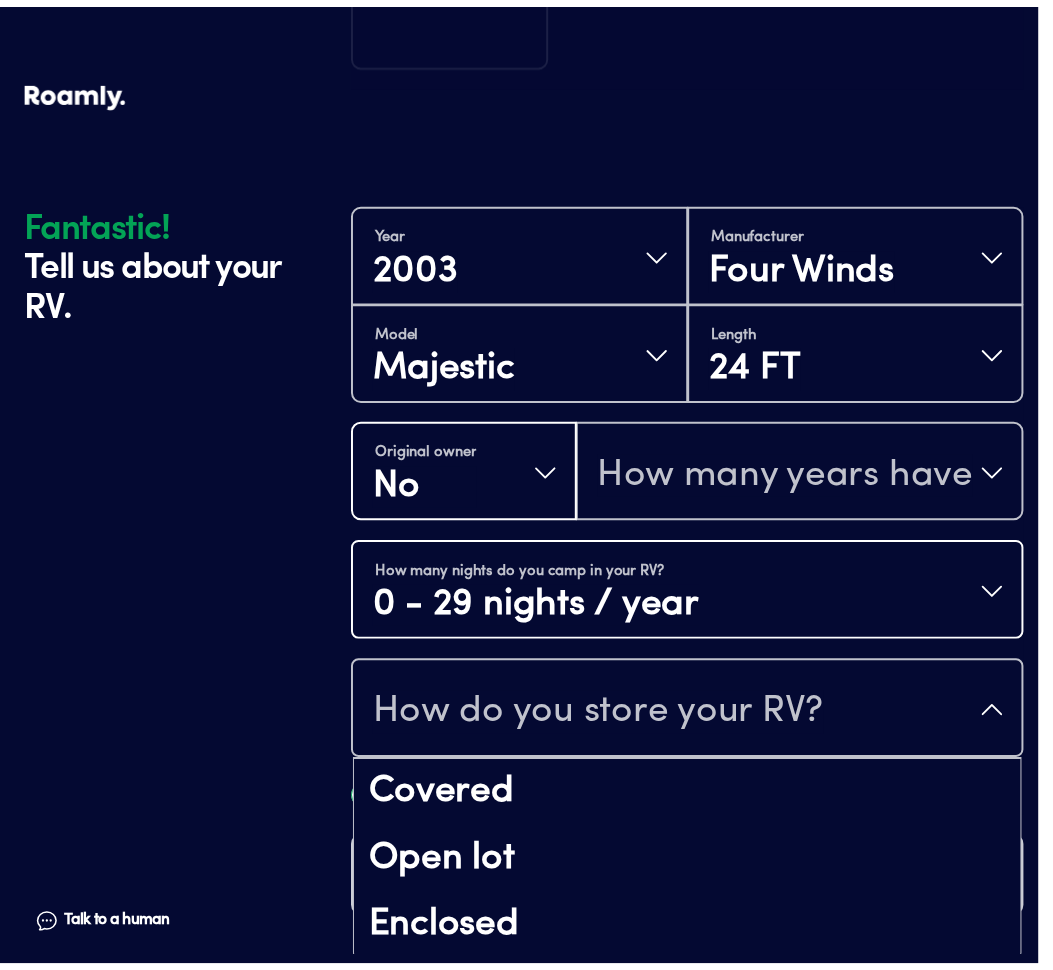 scroll, scrollTop: 5, scrollLeft: 0, axis: vertical 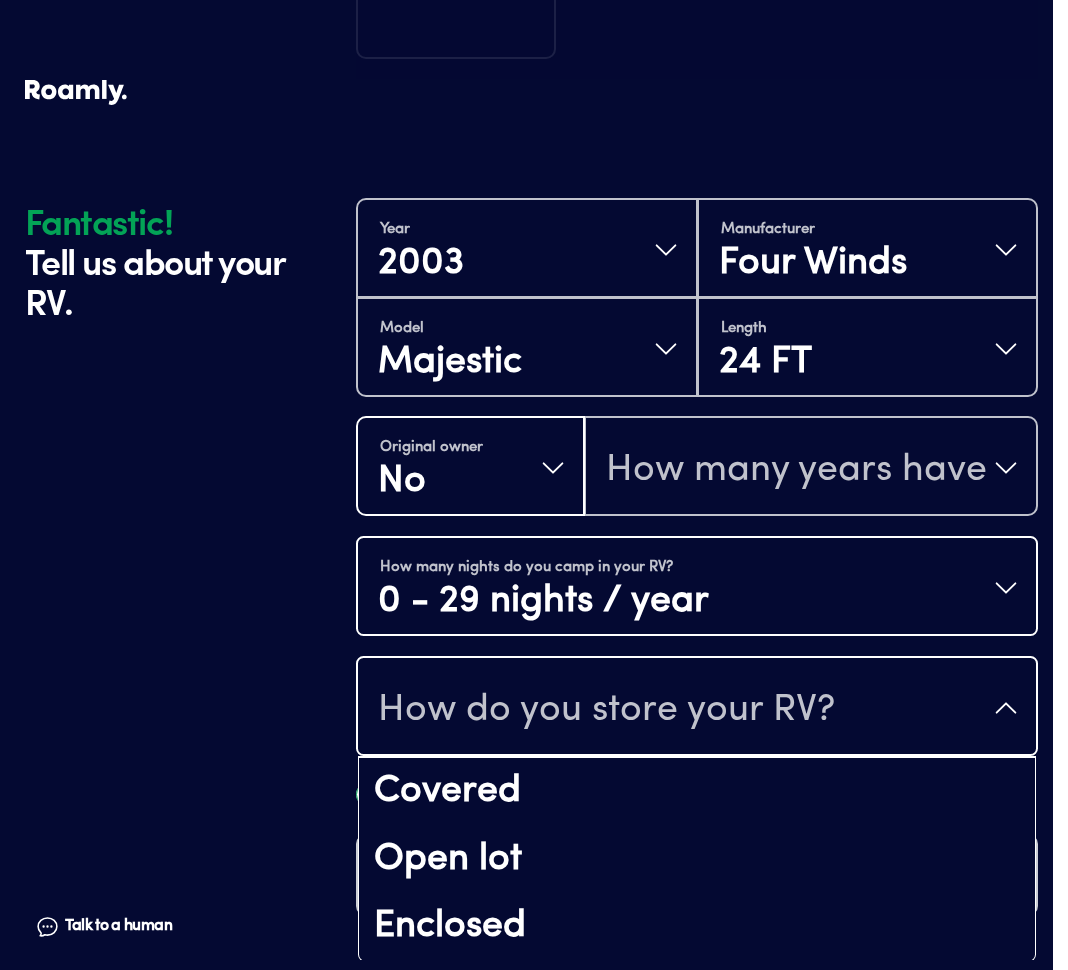 drag, startPoint x: 1057, startPoint y: 171, endPoint x: 1067, endPoint y: 209, distance: 39.293766 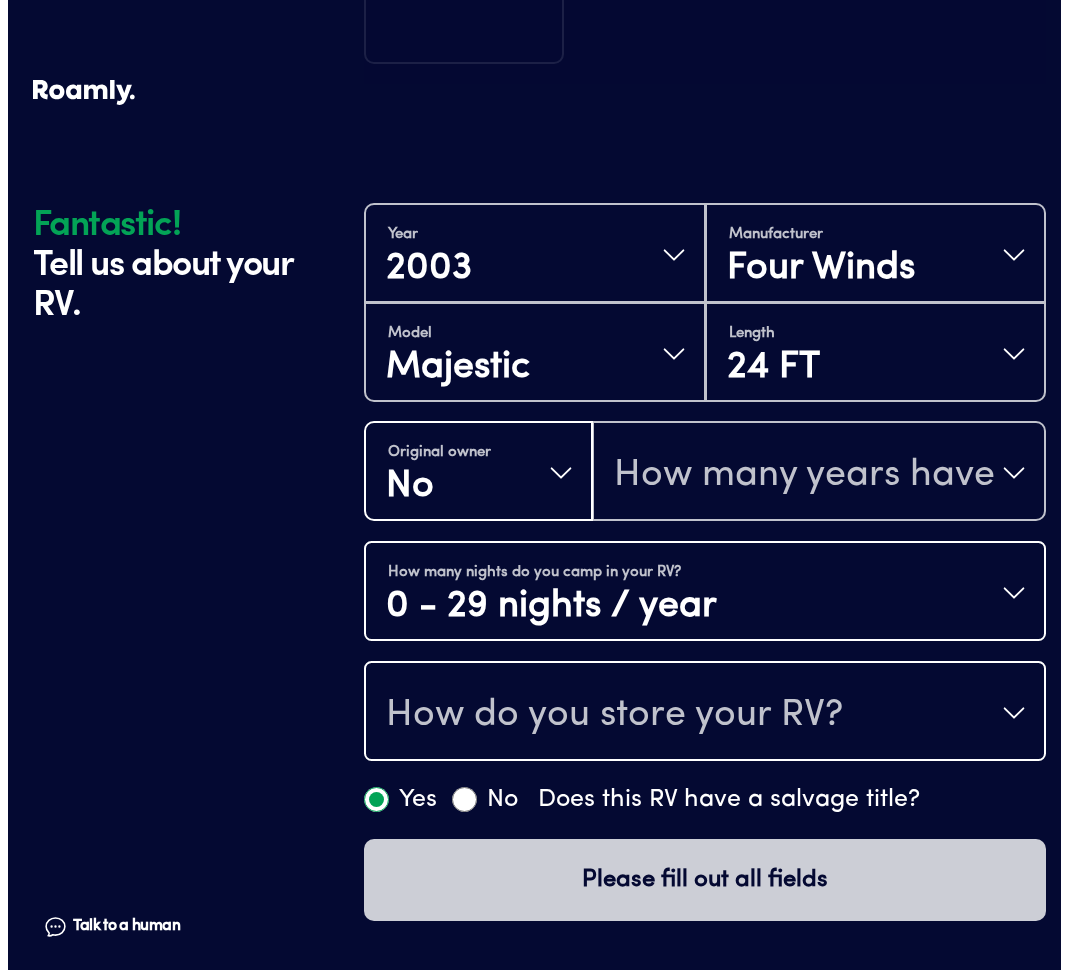 scroll, scrollTop: 0, scrollLeft: 0, axis: both 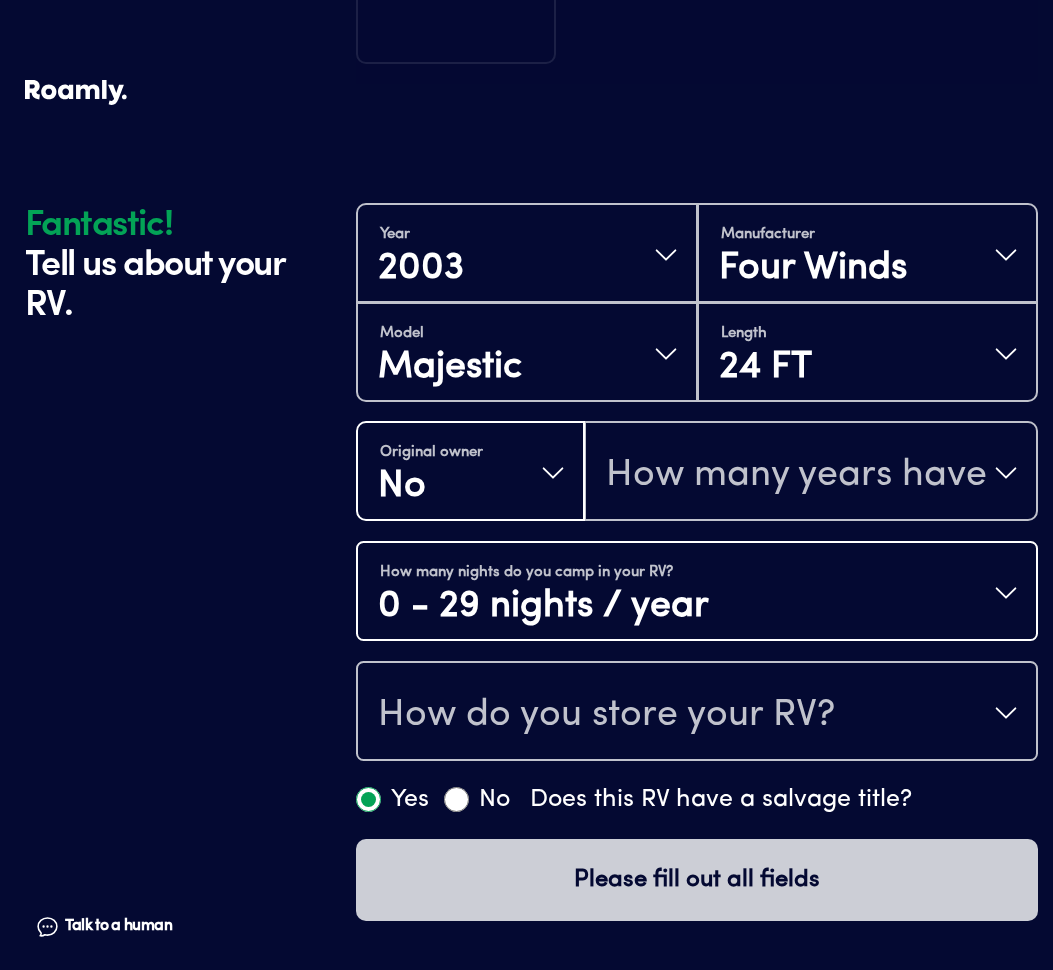 click on "How do you store your RV?" at bounding box center (606, 715) 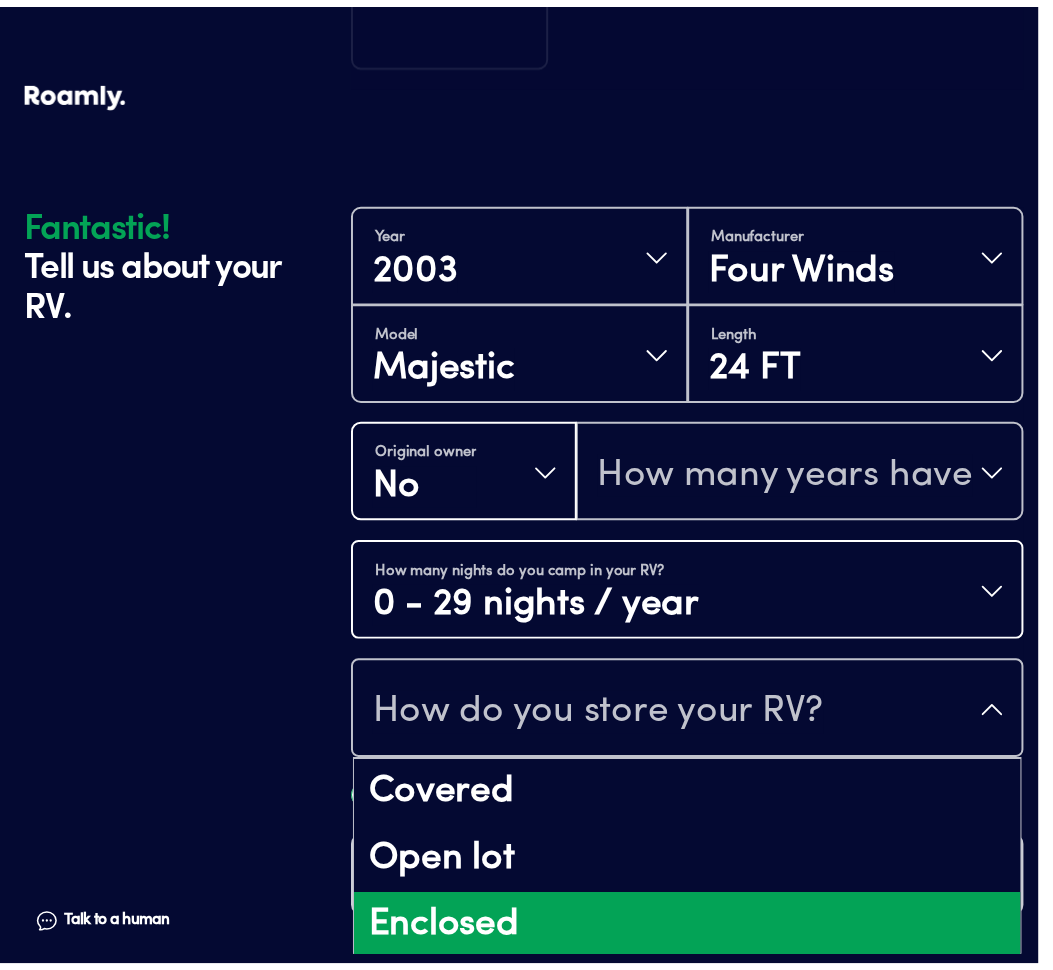 scroll, scrollTop: 5, scrollLeft: 0, axis: vertical 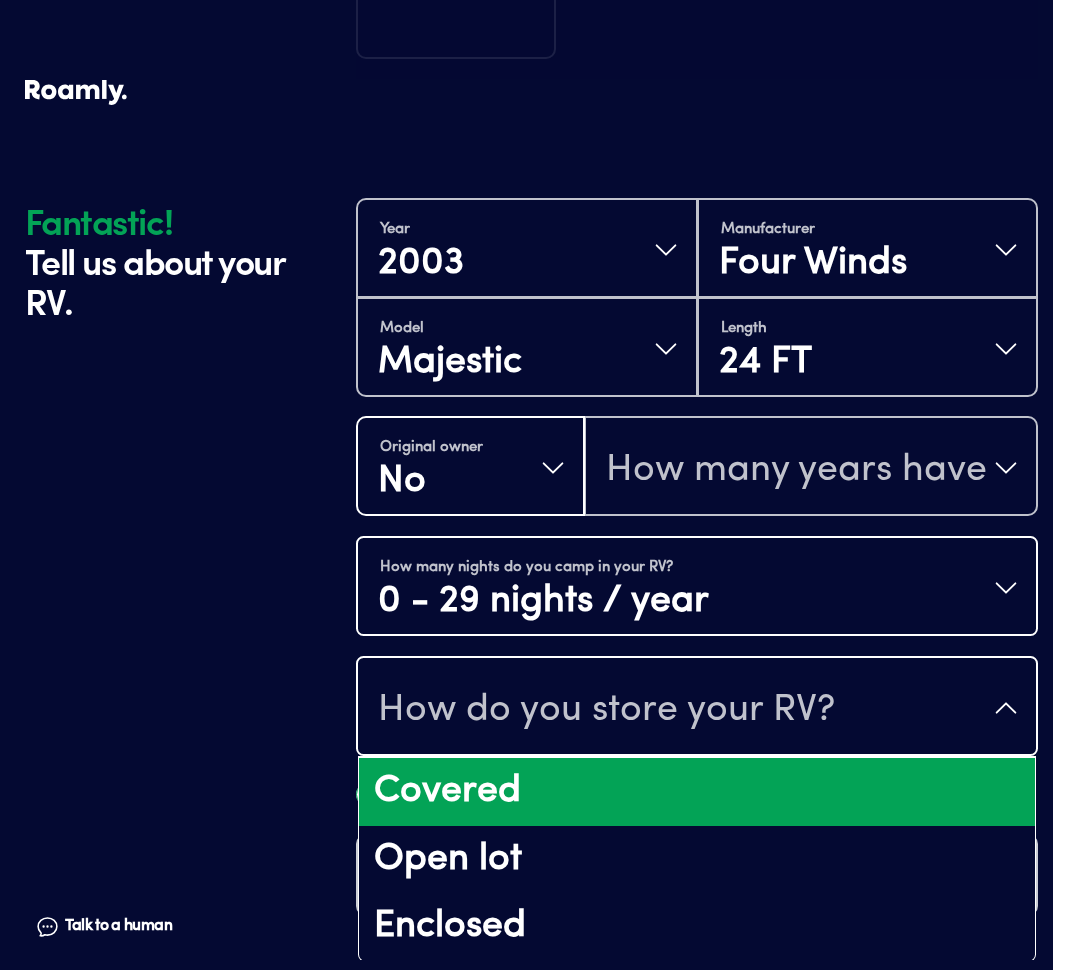 click on "Covered" at bounding box center [697, 792] 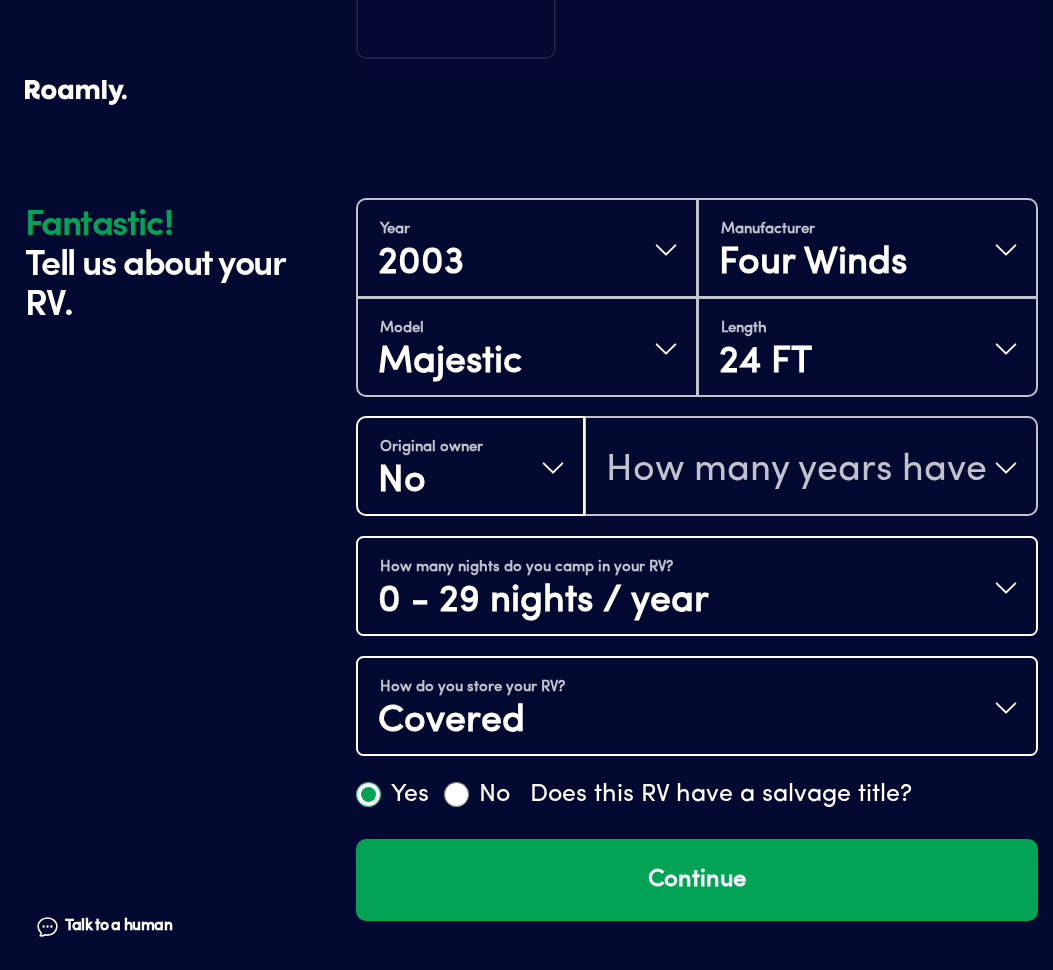 scroll, scrollTop: 0, scrollLeft: 0, axis: both 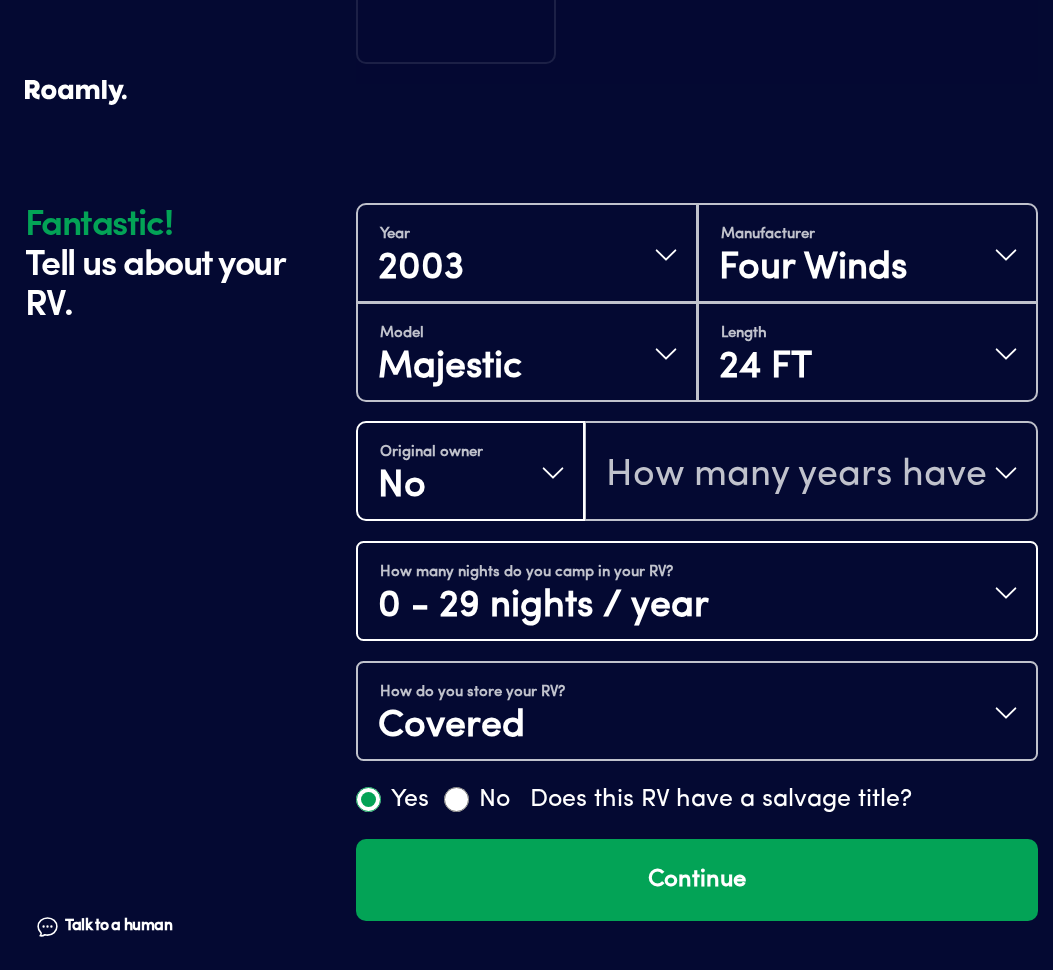 click on "No" at bounding box center (456, 799) 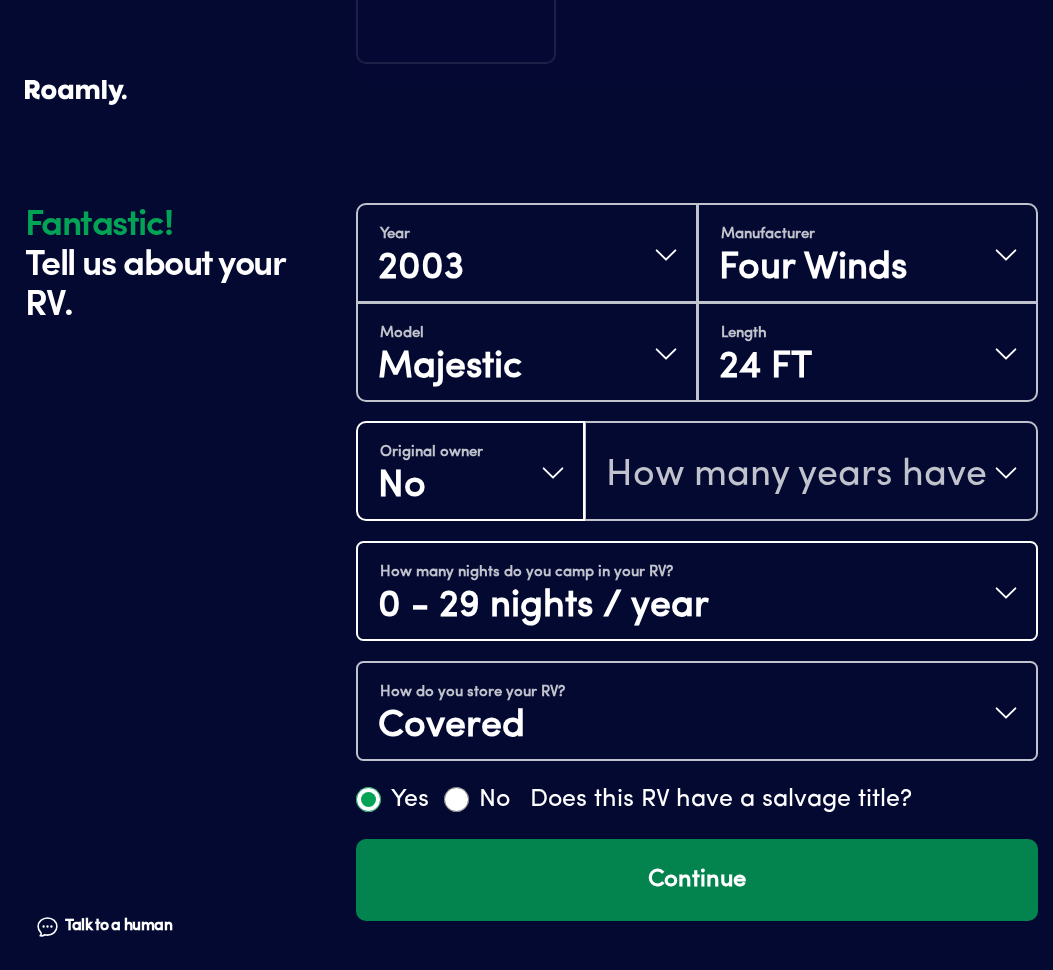 click on "Continue" at bounding box center (697, 880) 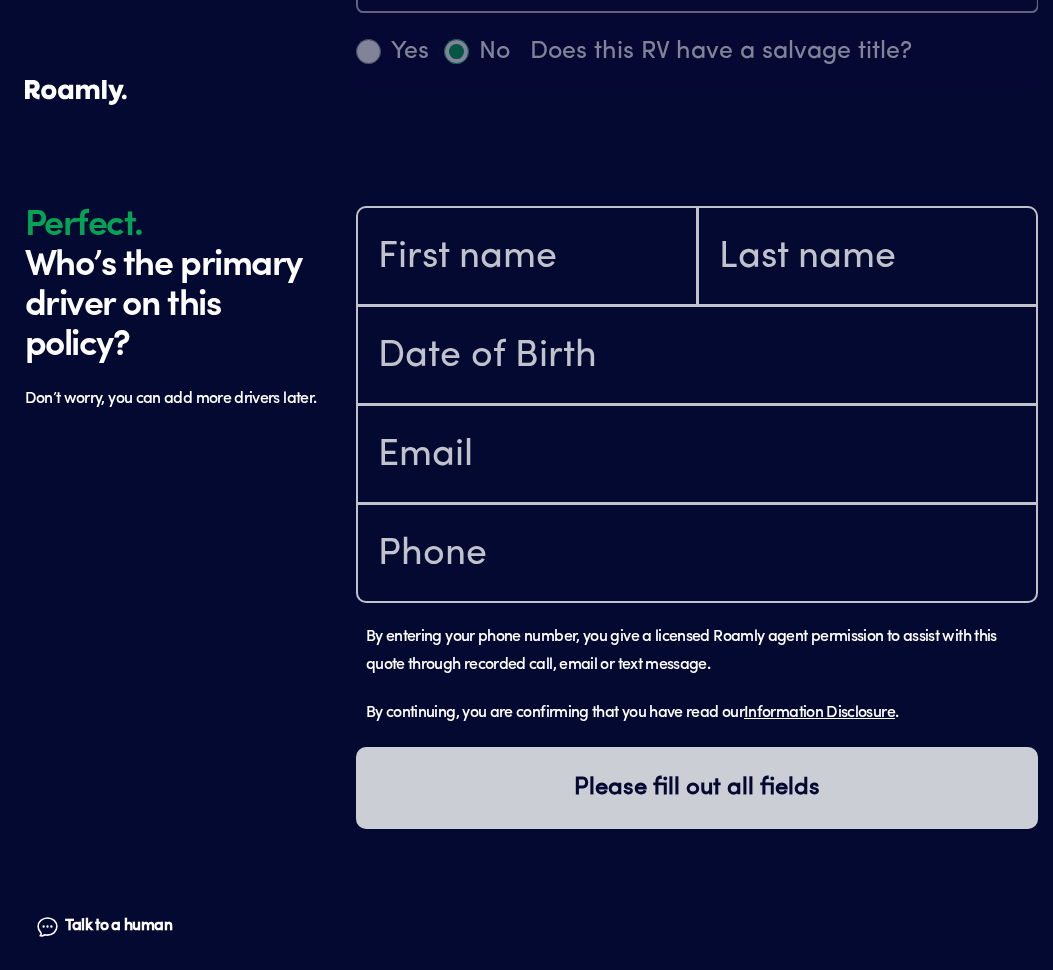scroll, scrollTop: 1320, scrollLeft: 0, axis: vertical 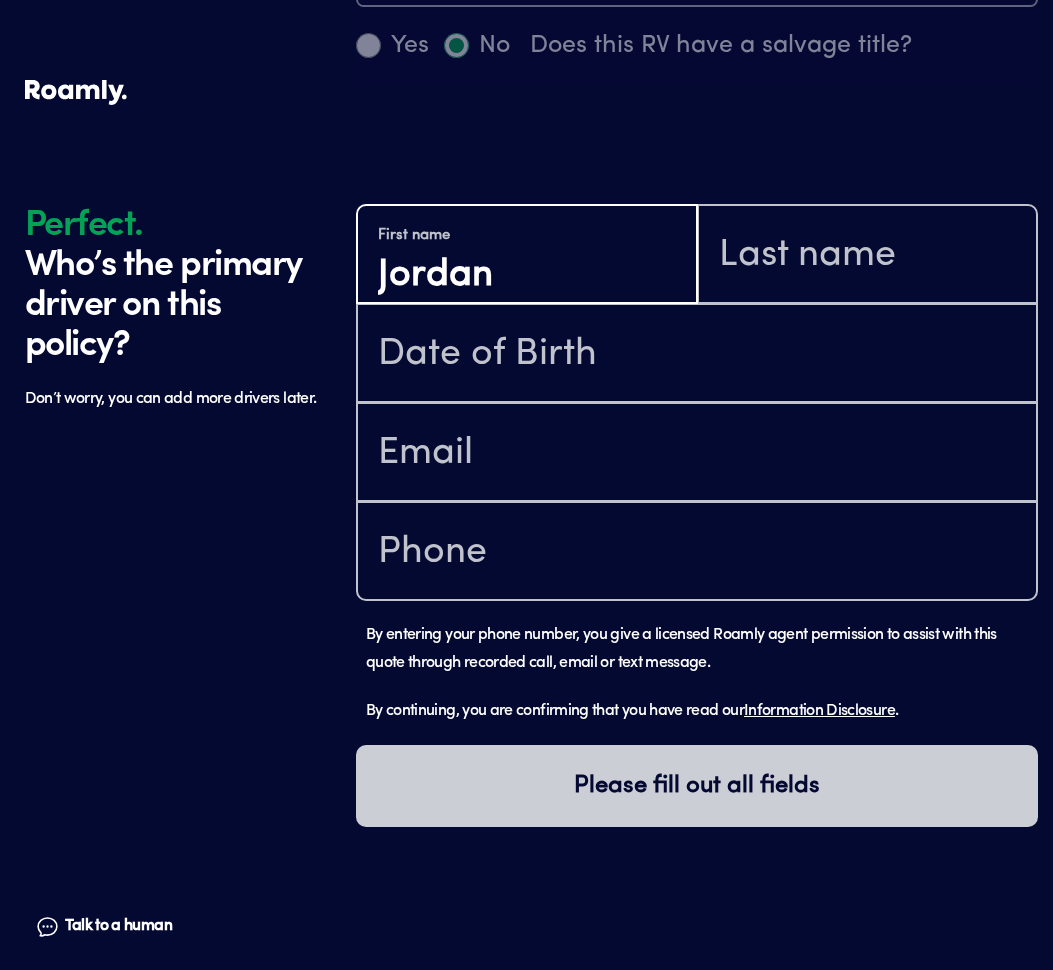 type on "Jordan" 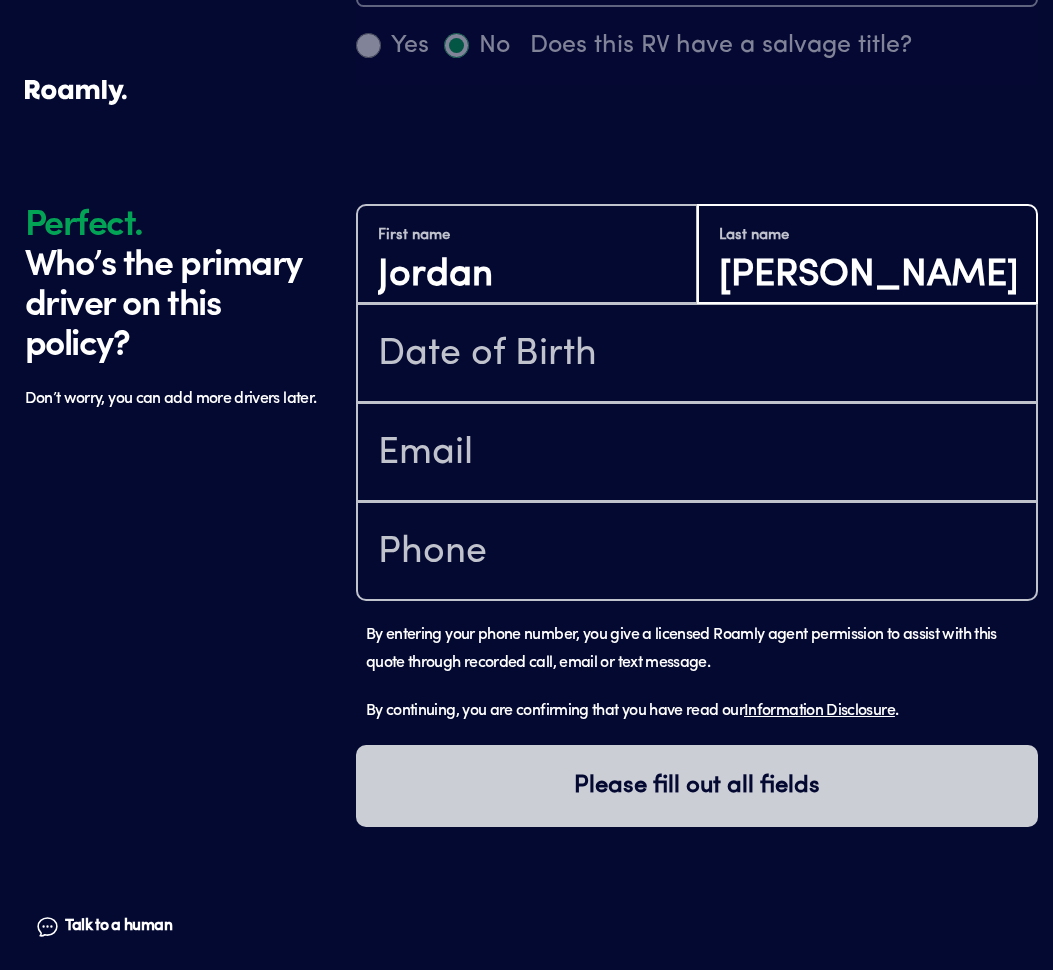 type on "[PERSON_NAME]" 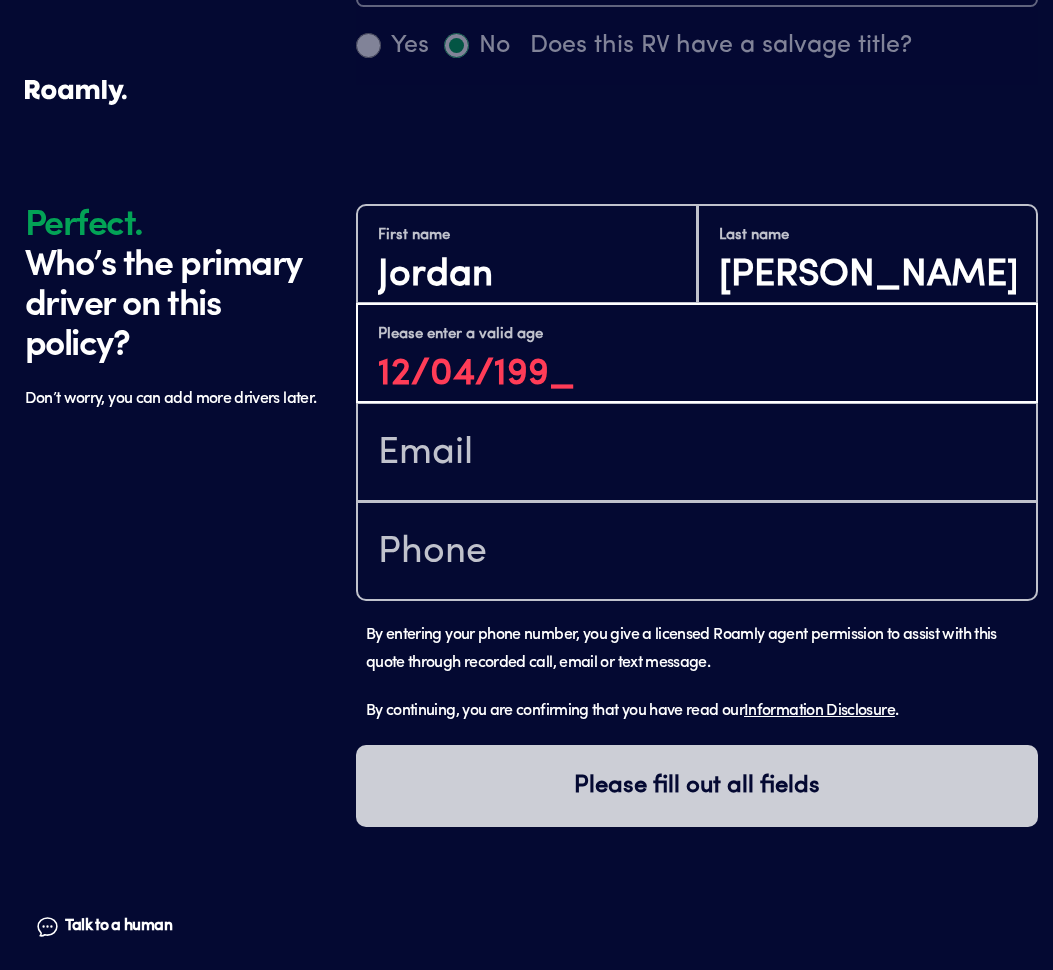 type on "[DATE]" 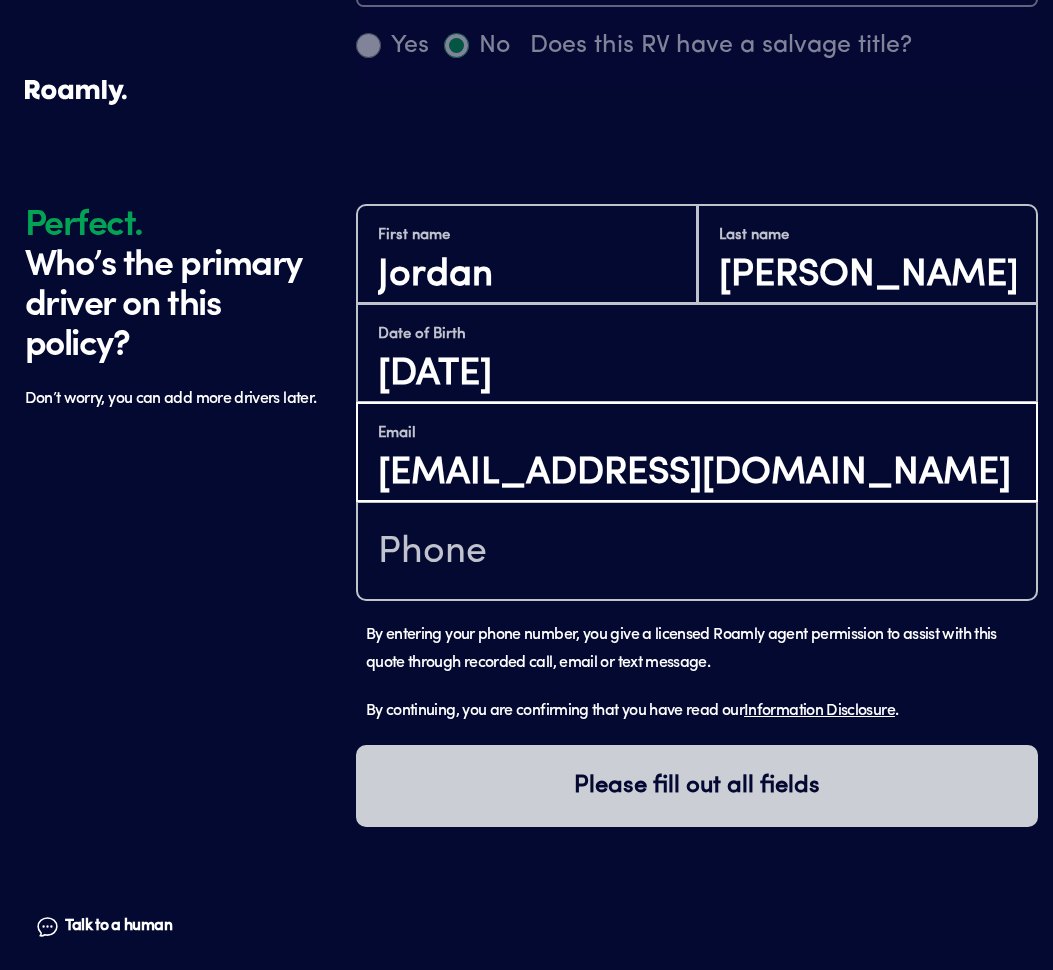 type on "[EMAIL_ADDRESS][DOMAIN_NAME]" 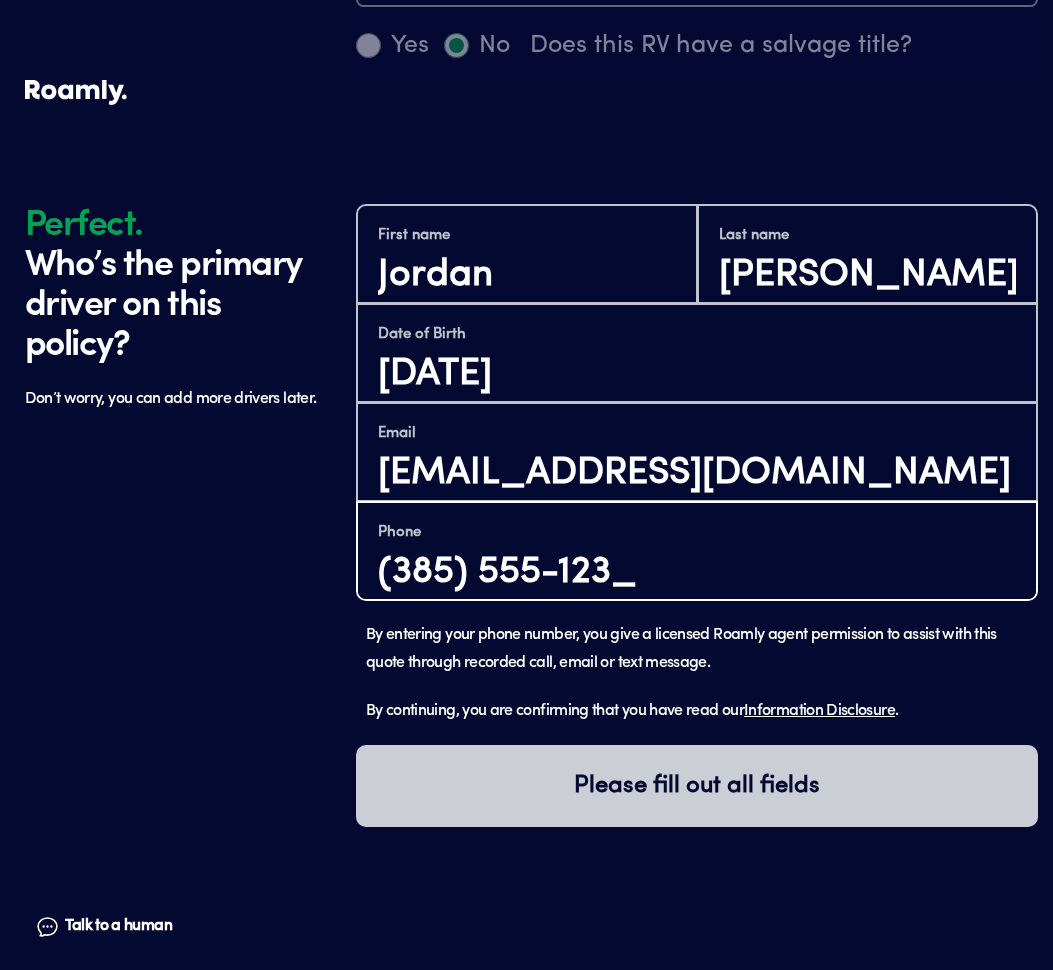 type on "[PHONE_NUMBER]" 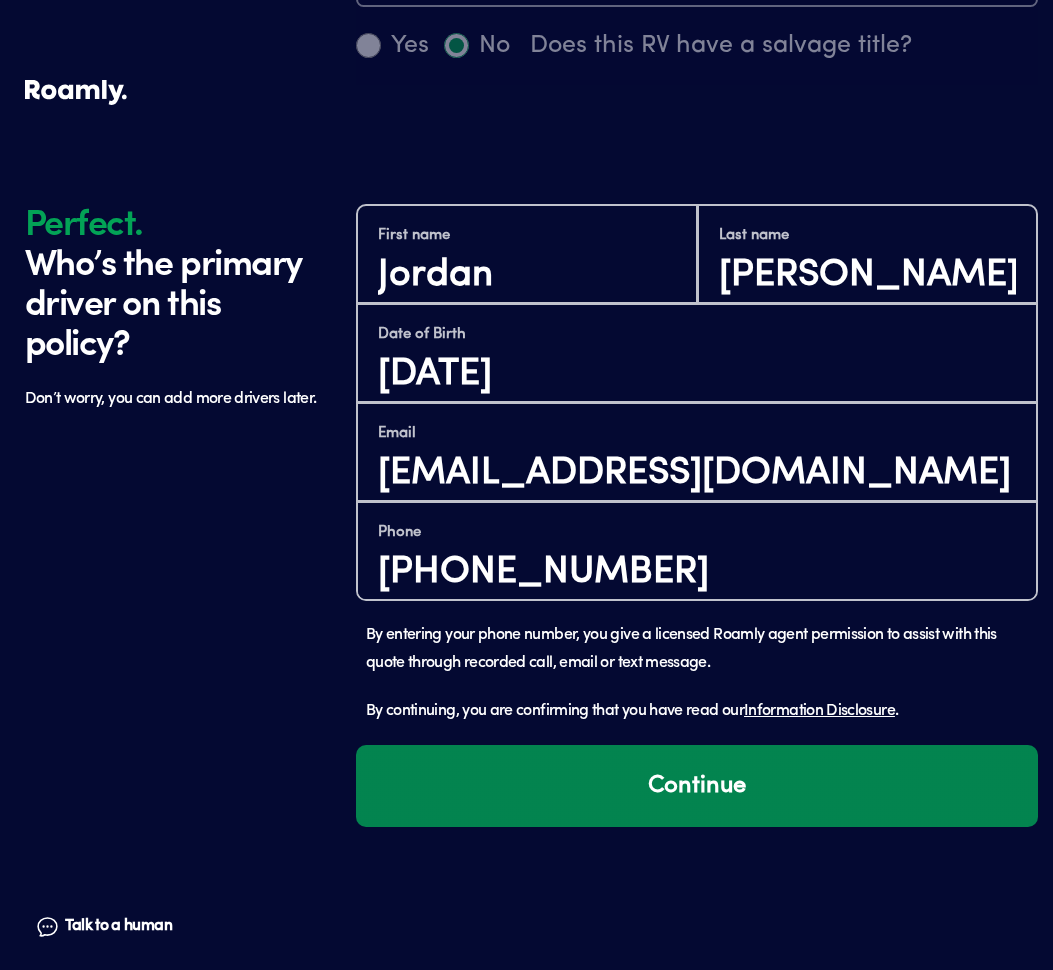 click on "Continue" at bounding box center [697, 786] 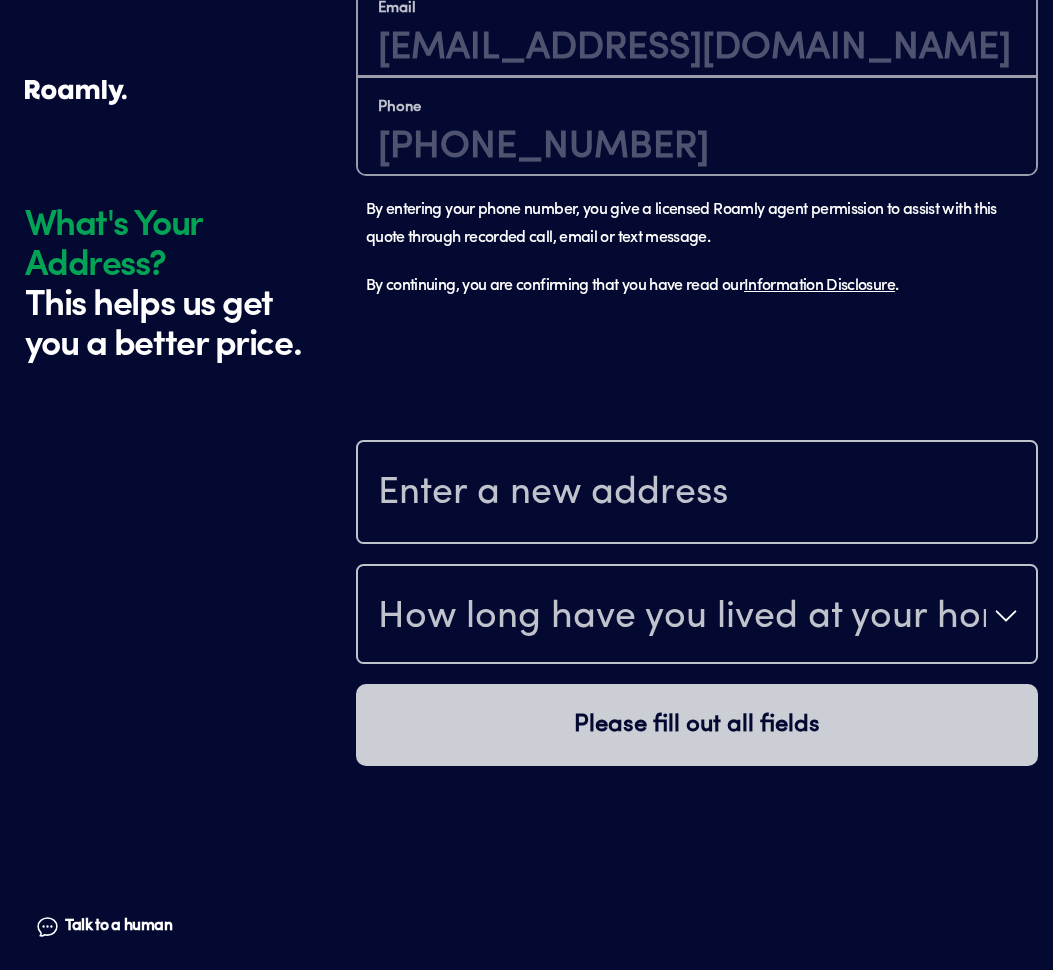 scroll, scrollTop: 2006, scrollLeft: 0, axis: vertical 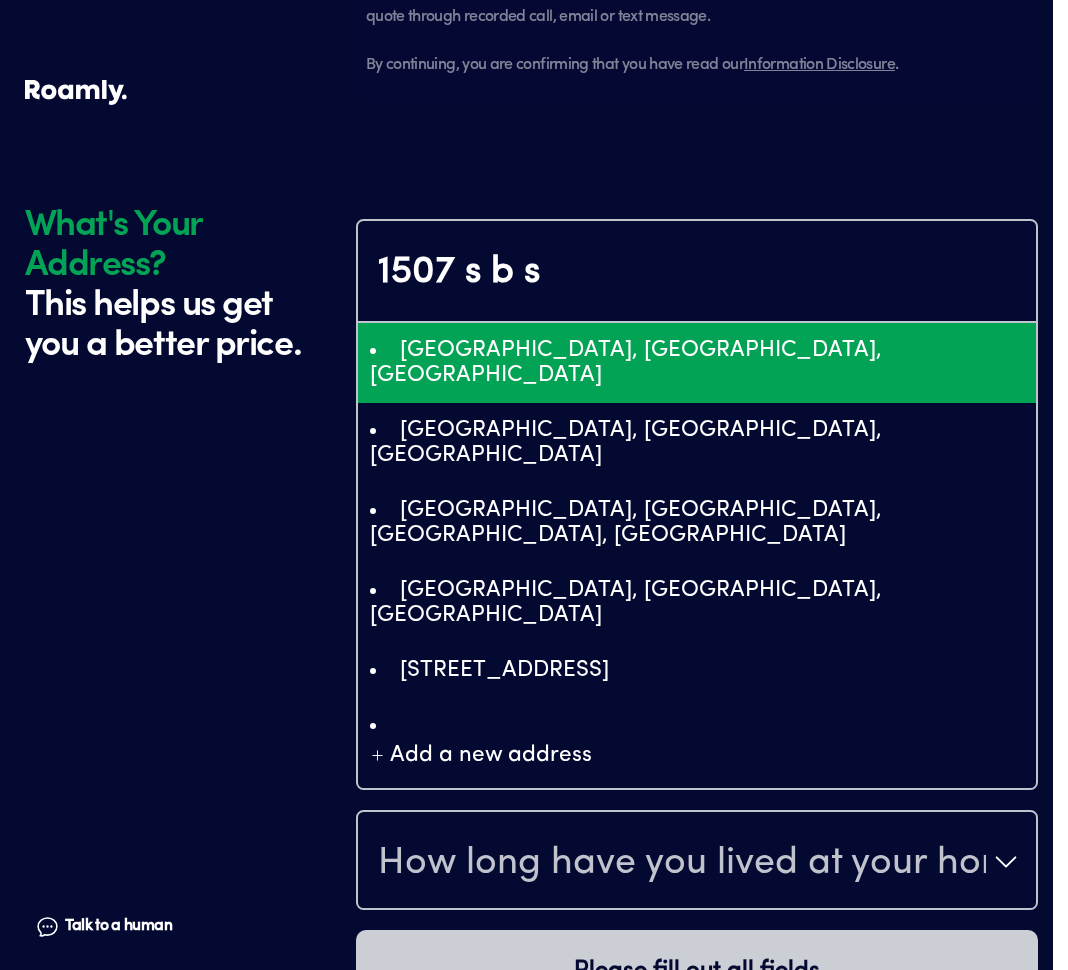 type on "ChIJV-sotpKxj1QR0J0FHcAs_rc" 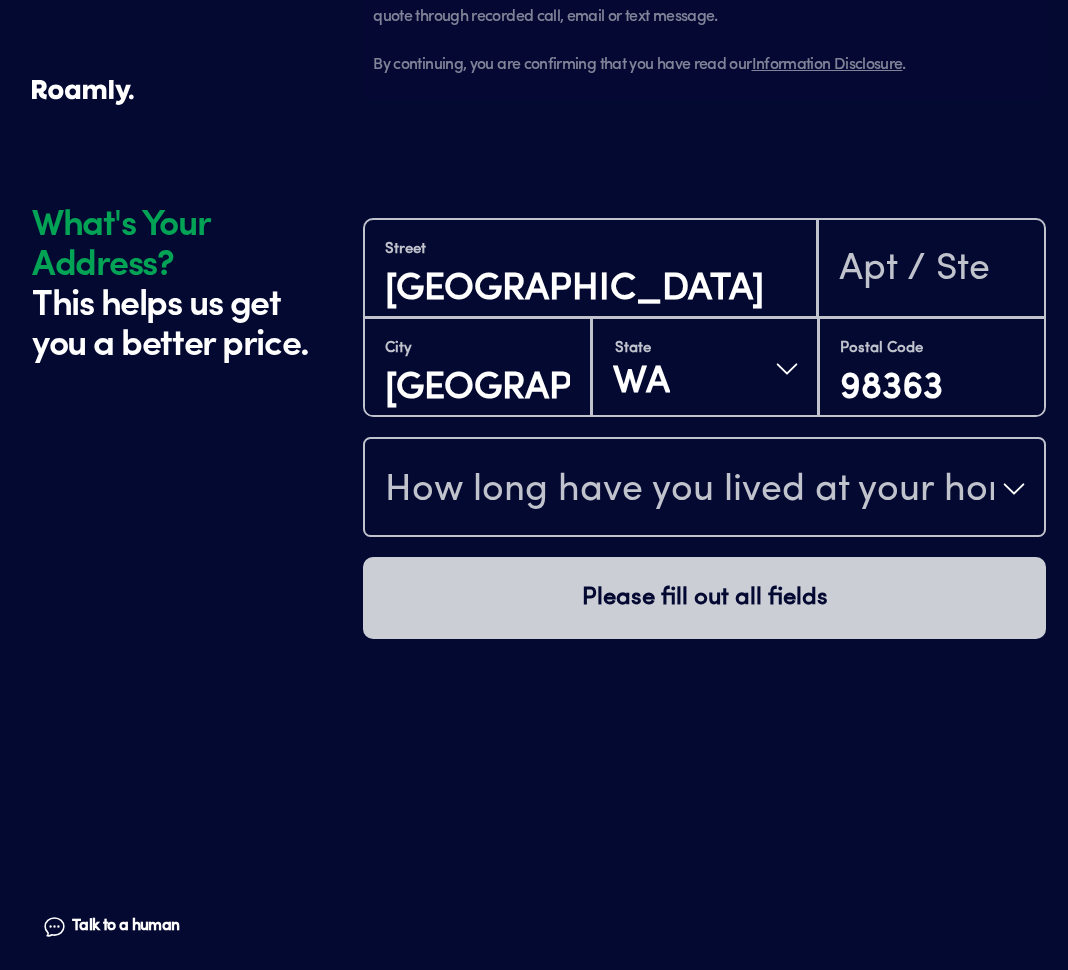 click on "How long have you lived at your home address?" at bounding box center [689, 491] 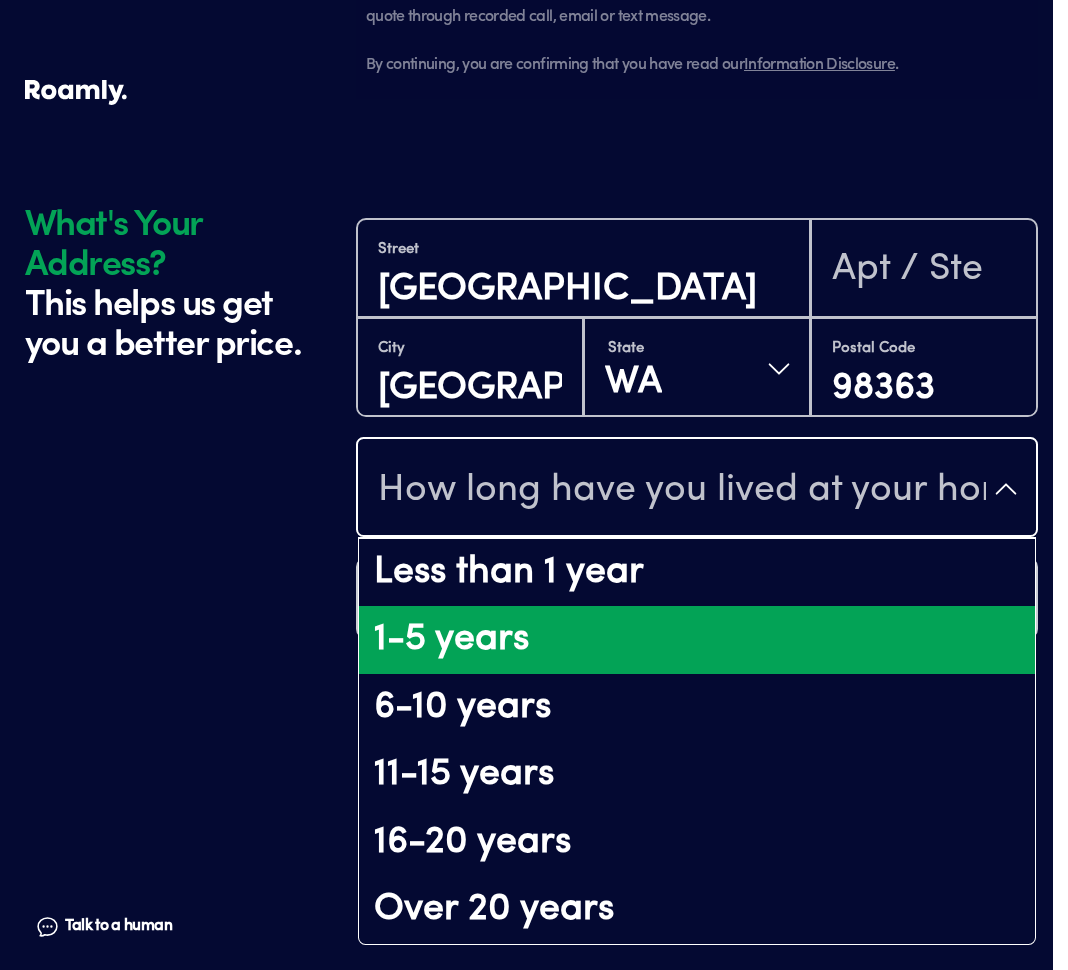 click on "1-5 years" at bounding box center [697, 640] 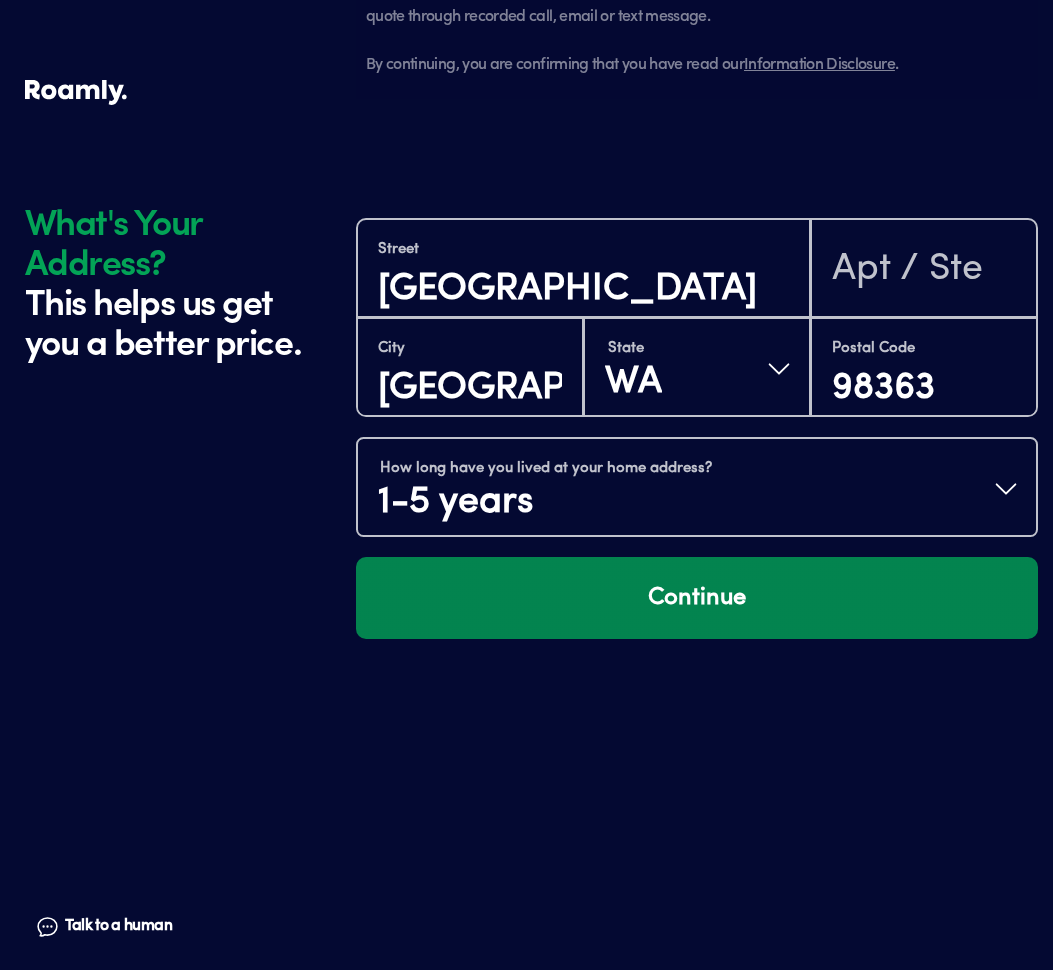 click on "Continue" at bounding box center [697, 598] 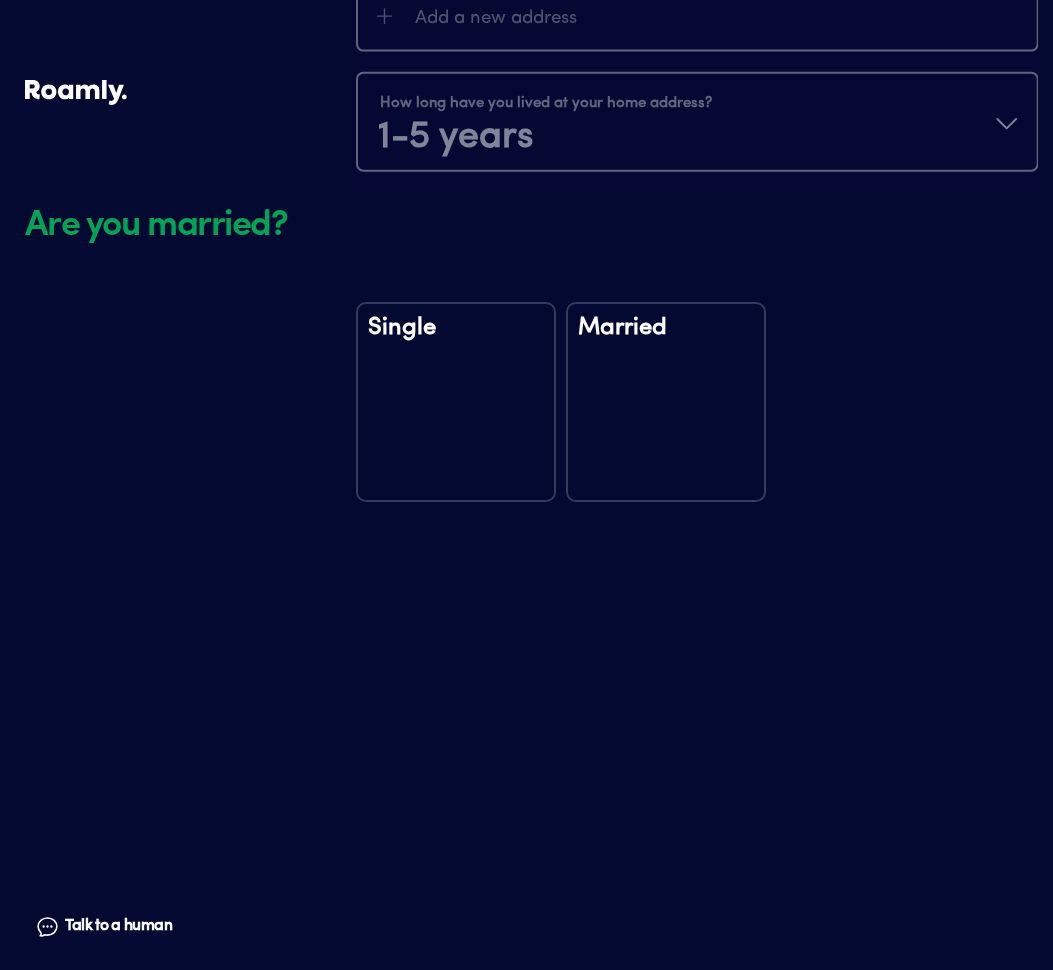 scroll, scrollTop: 2491, scrollLeft: 0, axis: vertical 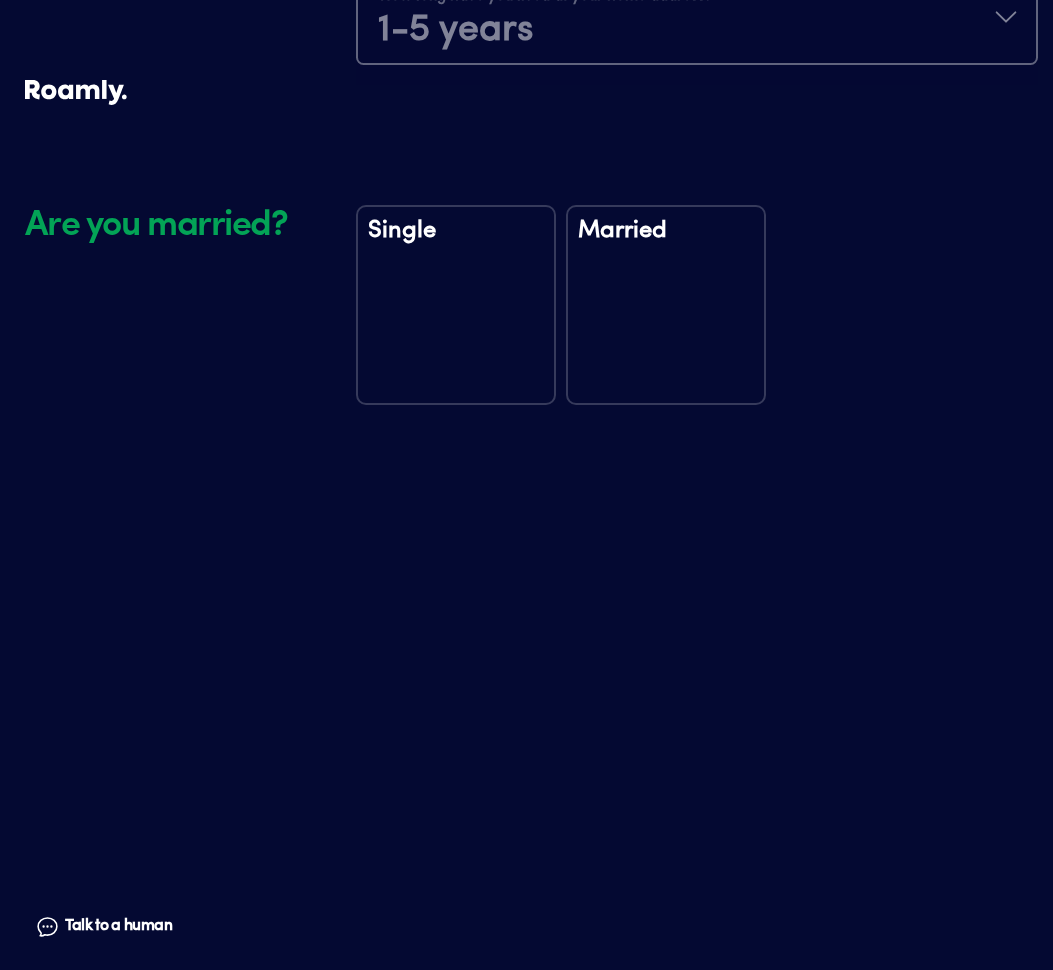 click on "Married" at bounding box center [666, 305] 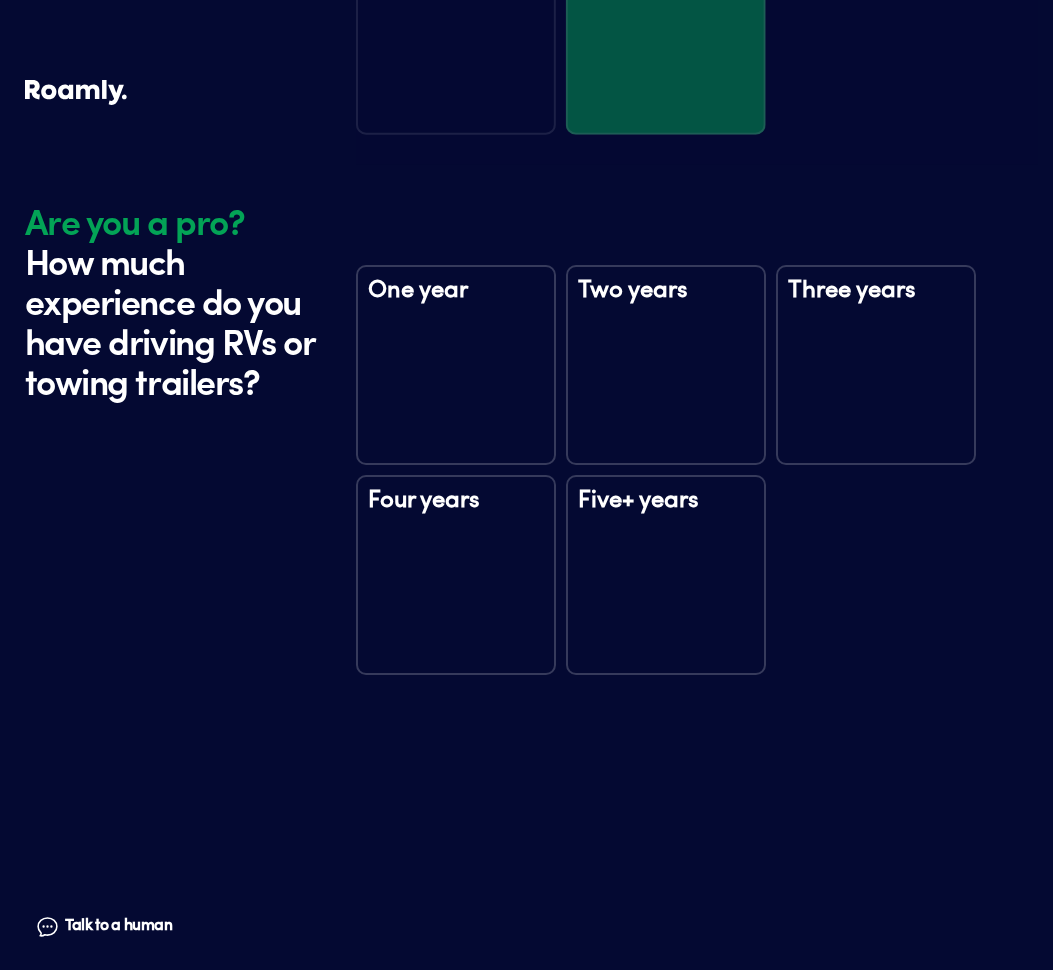scroll, scrollTop: 2881, scrollLeft: 0, axis: vertical 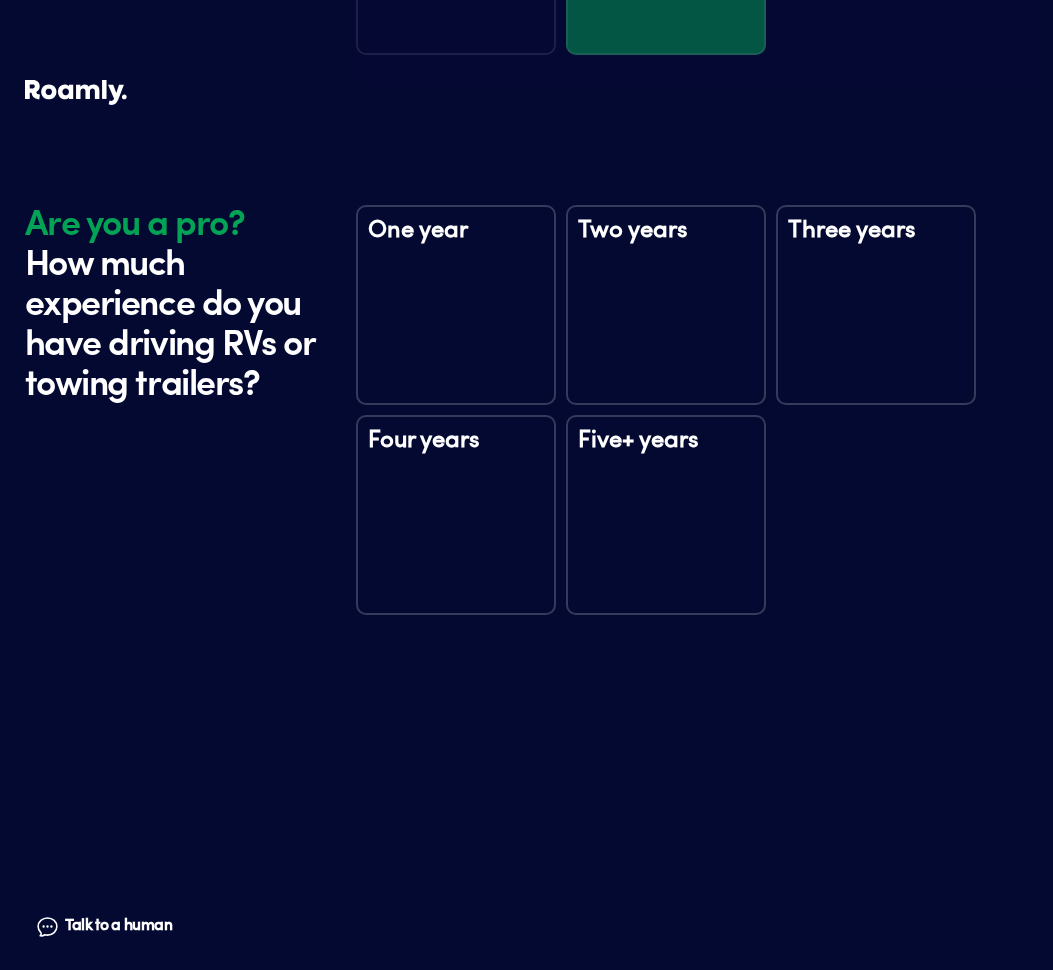 click on "Five+ years" at bounding box center [666, 515] 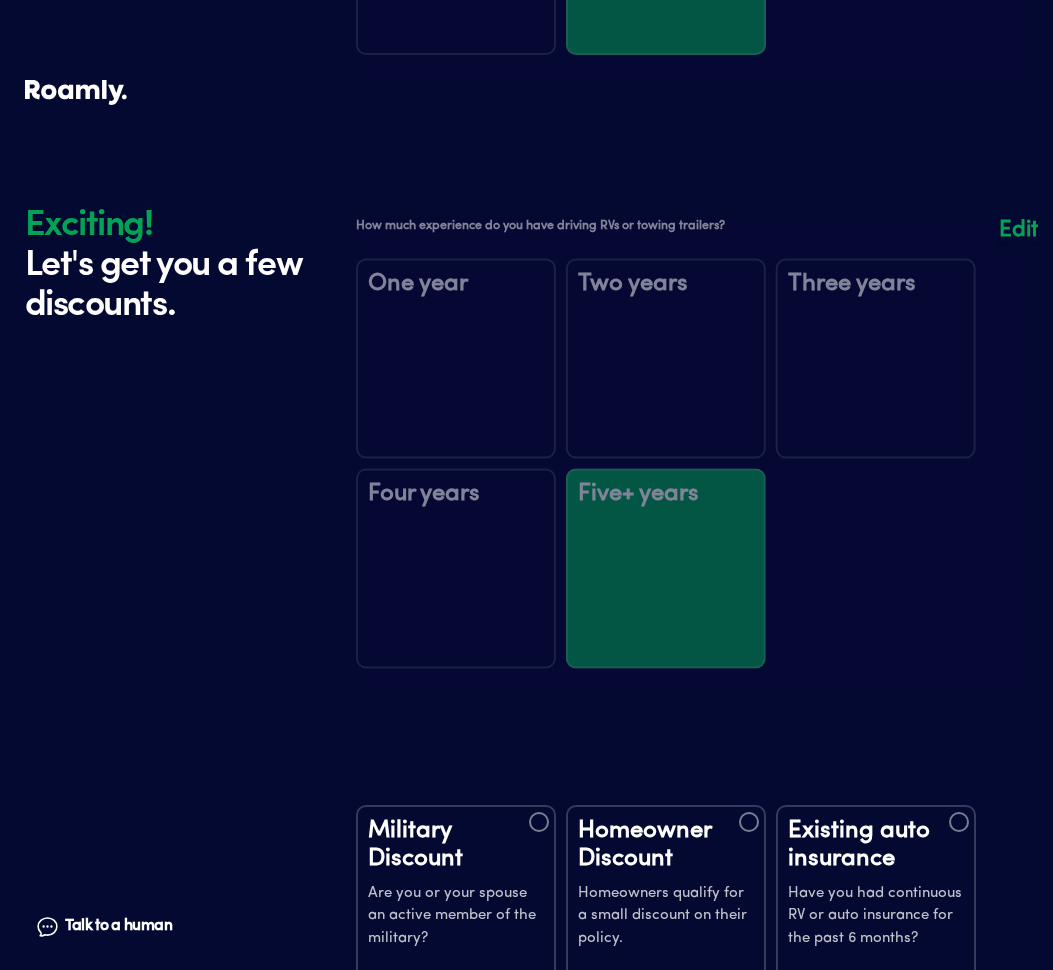 scroll, scrollTop: 3481, scrollLeft: 0, axis: vertical 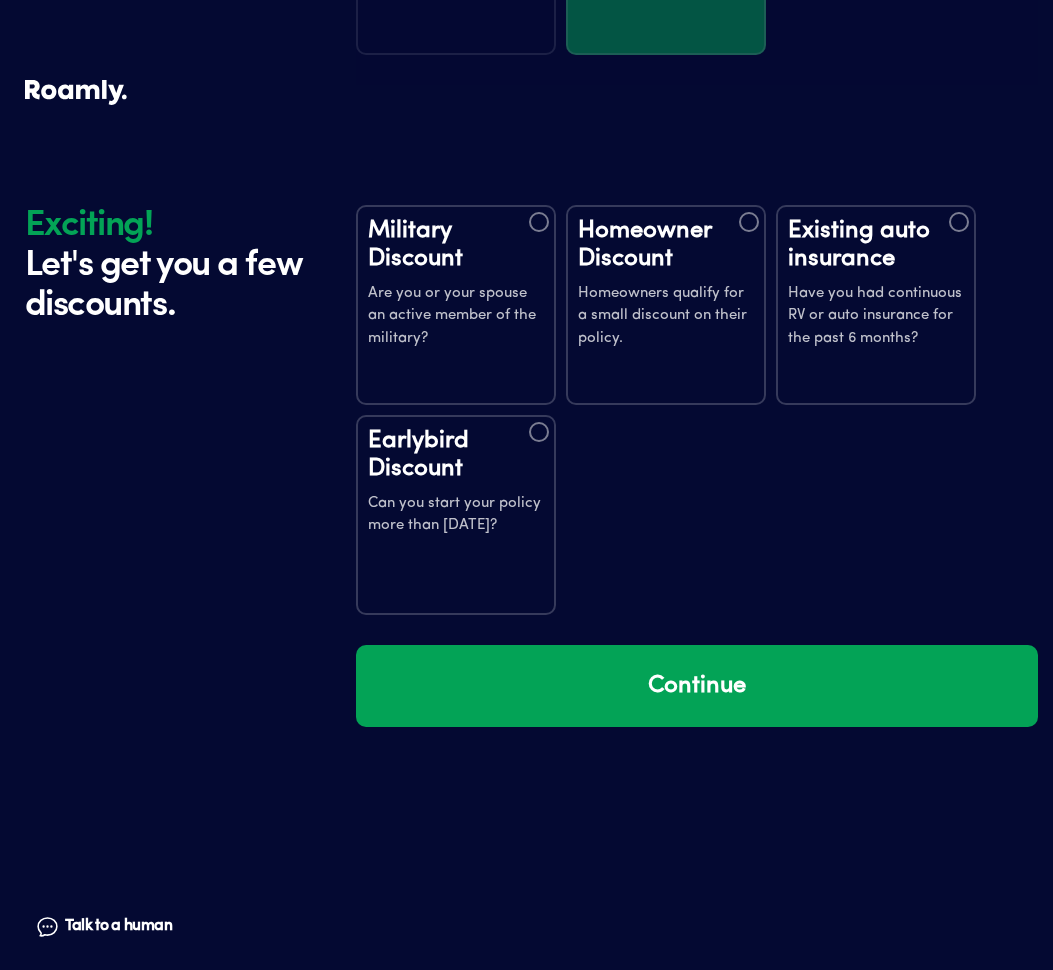 click on "Homeowner Discount Homeowners qualify for a small discount on their policy." at bounding box center [666, 305] 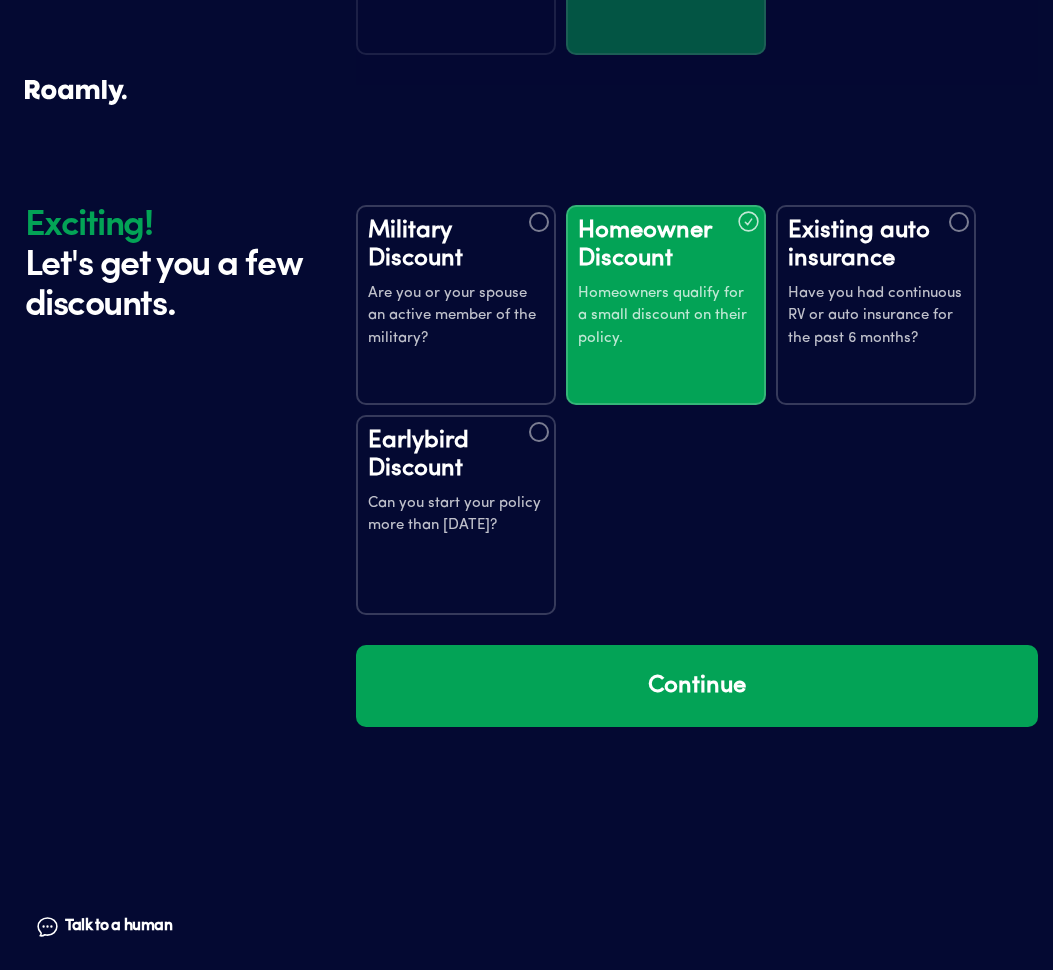 click on "Existing auto insurance Have you had continuous RV or auto insurance for the past 6 months?" at bounding box center (876, 305) 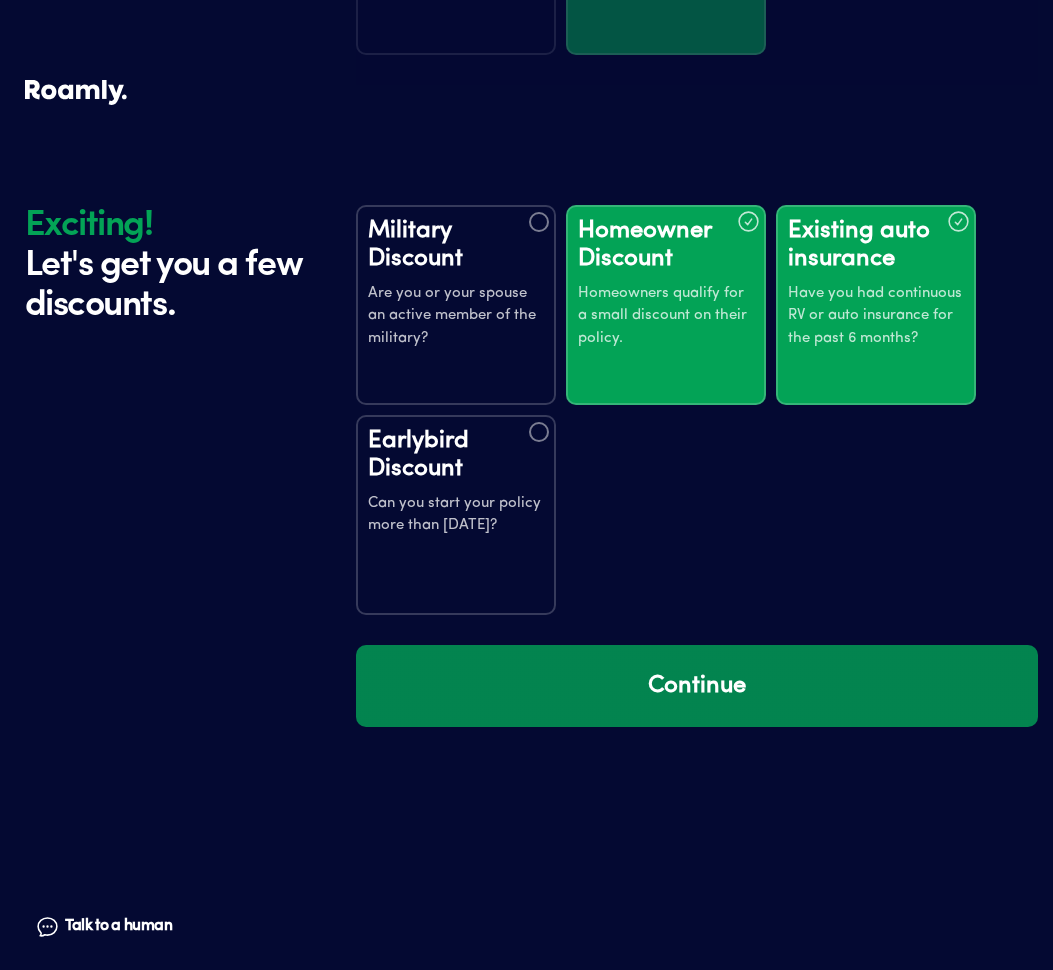 click on "Continue" at bounding box center (697, 686) 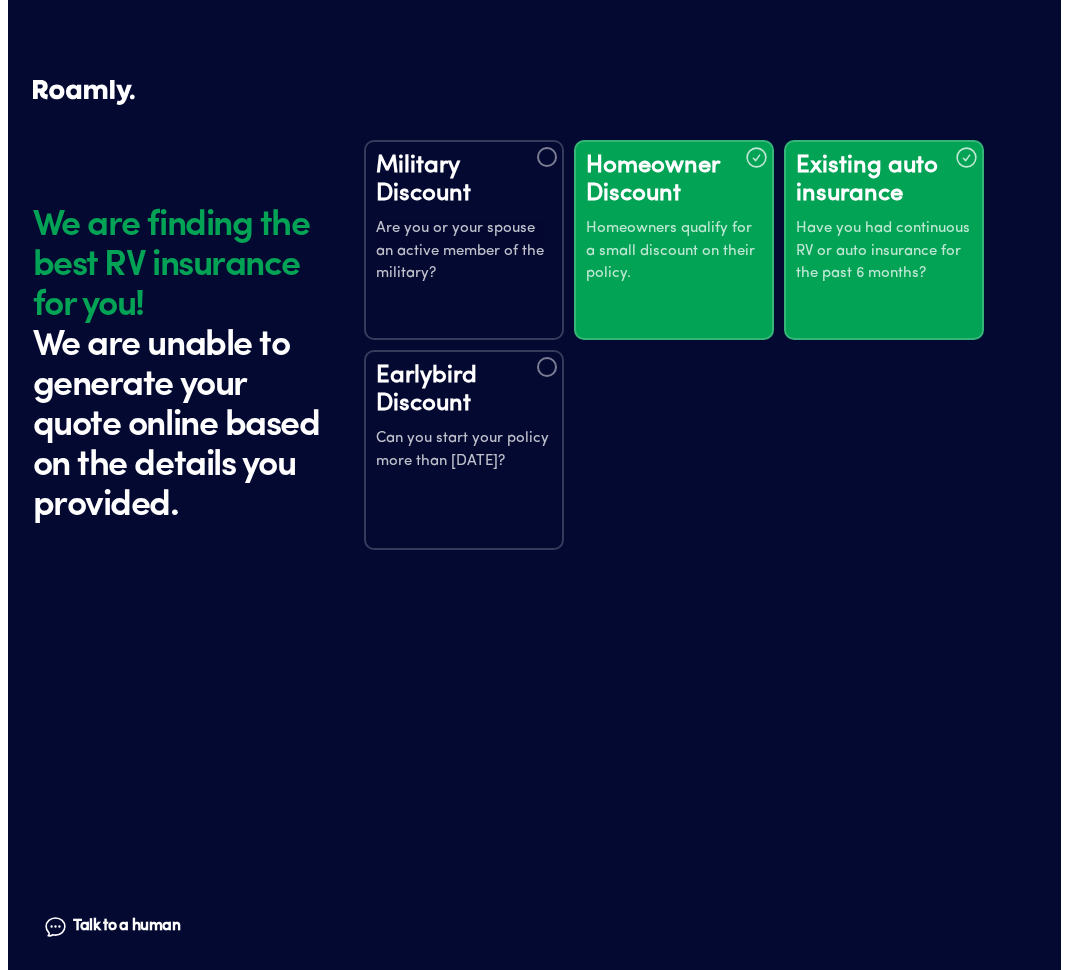 scroll, scrollTop: 0, scrollLeft: 0, axis: both 